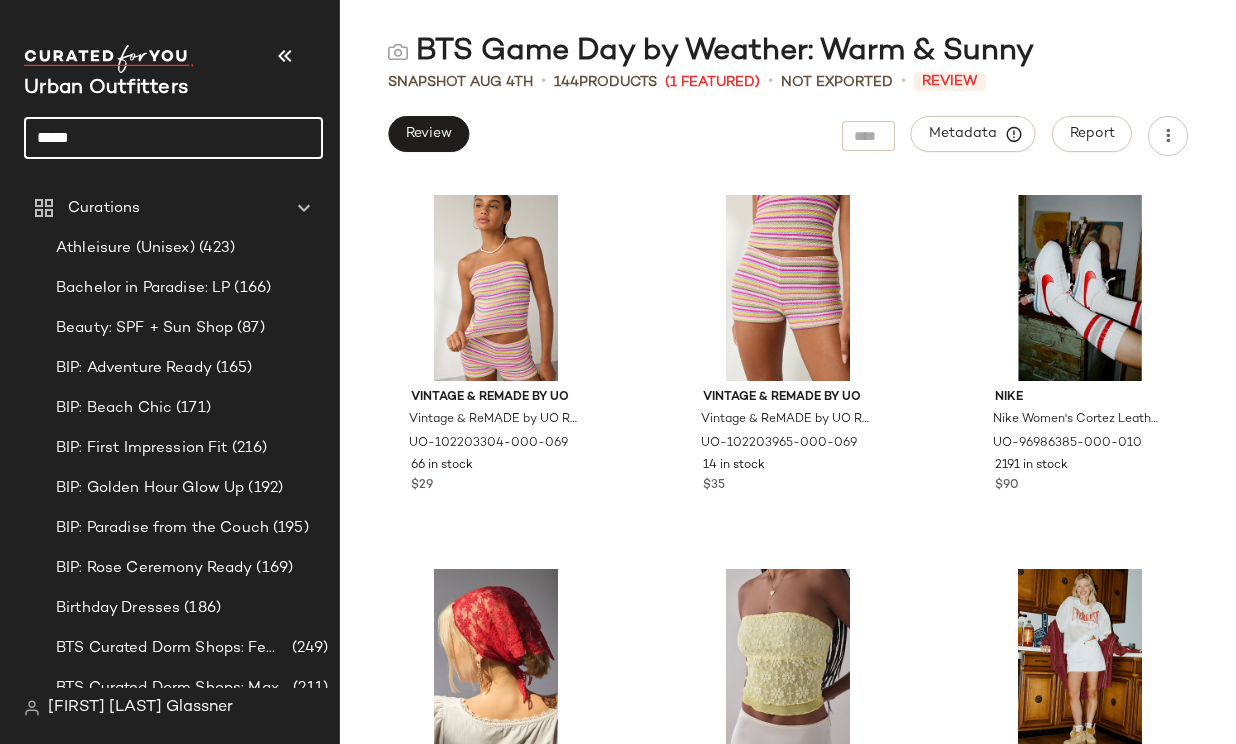 scroll, scrollTop: 0, scrollLeft: 0, axis: both 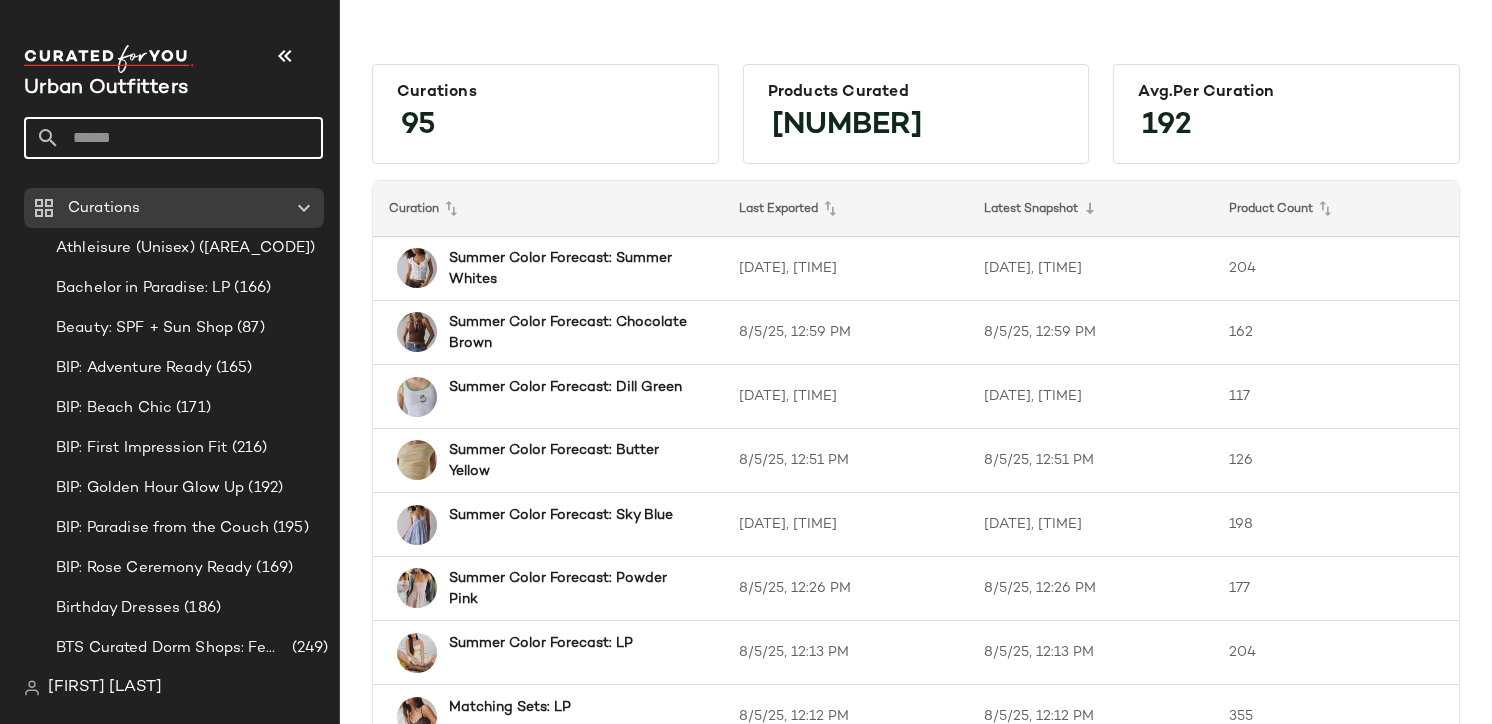click 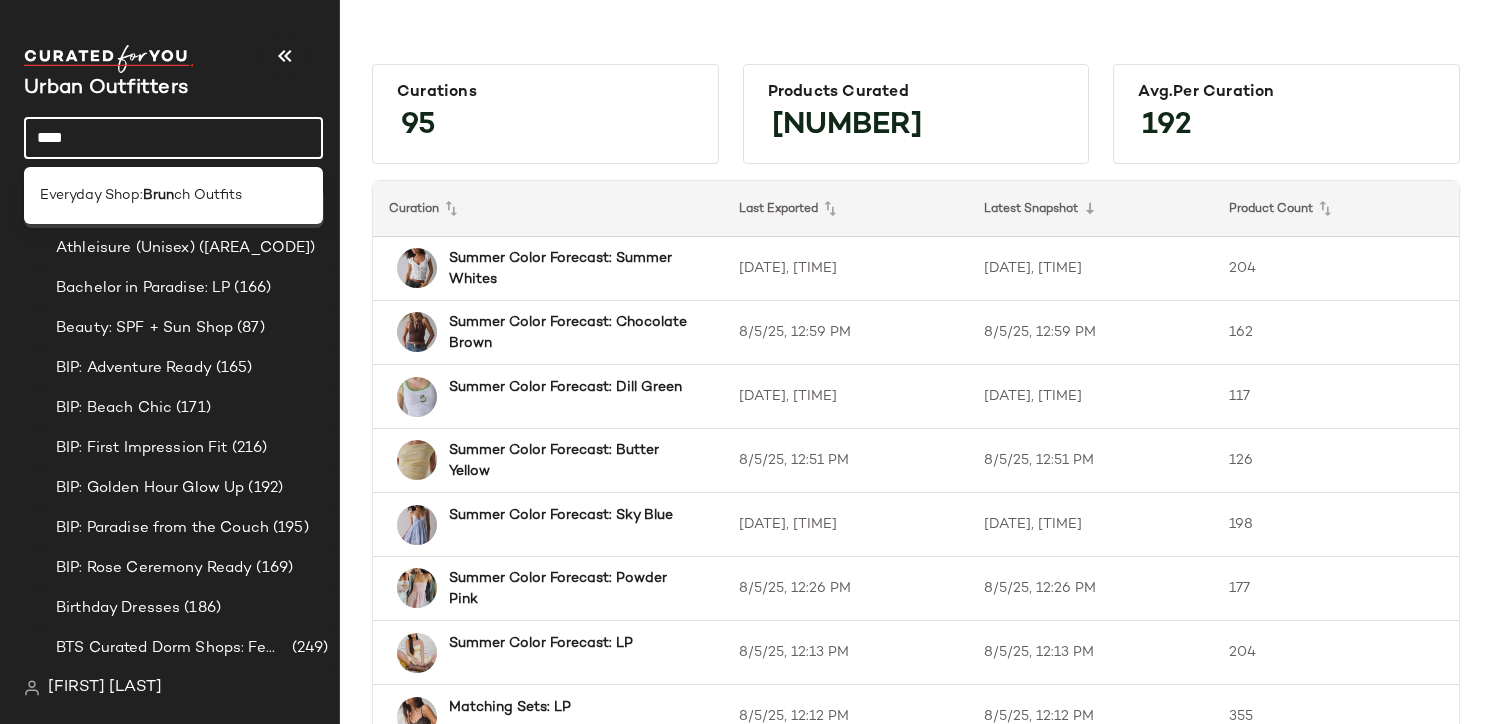 click on "Brun" at bounding box center (158, 195) 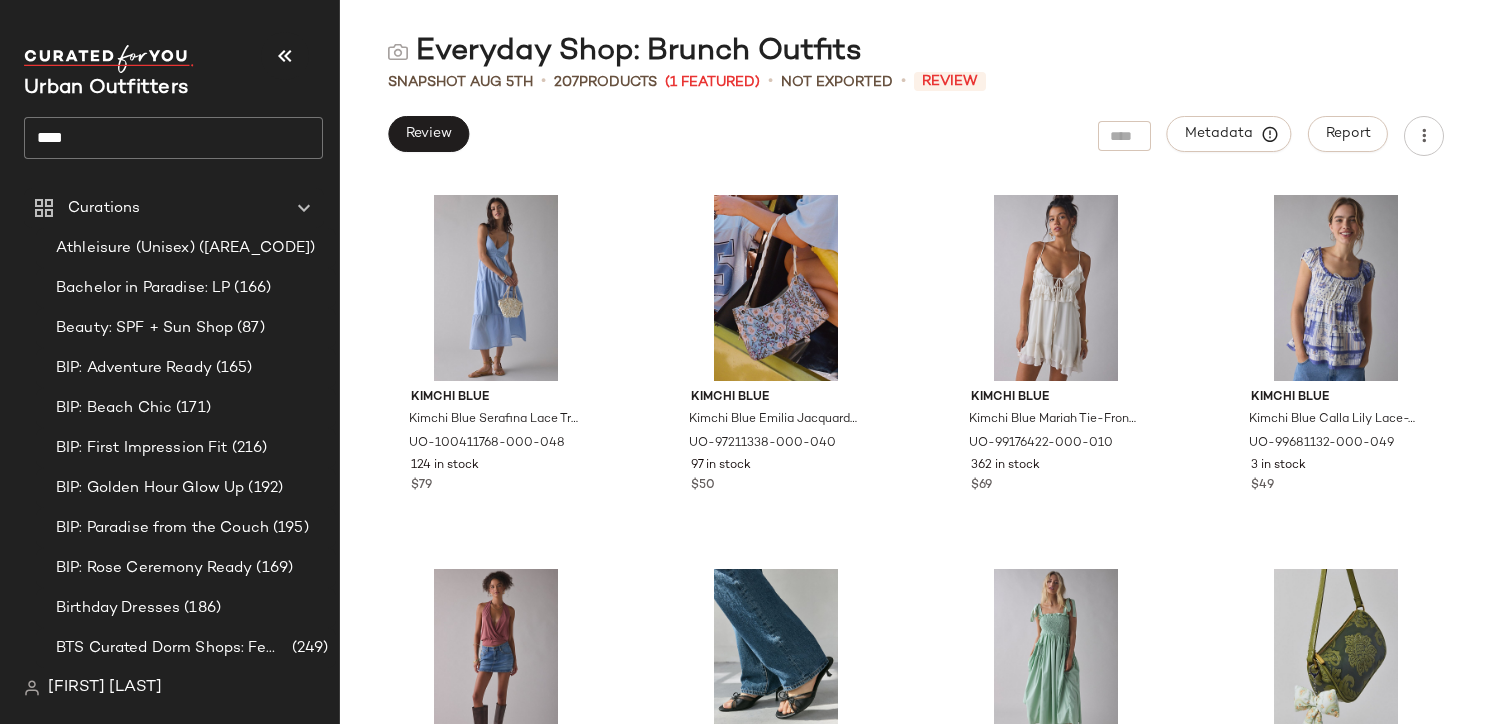 click on "****" 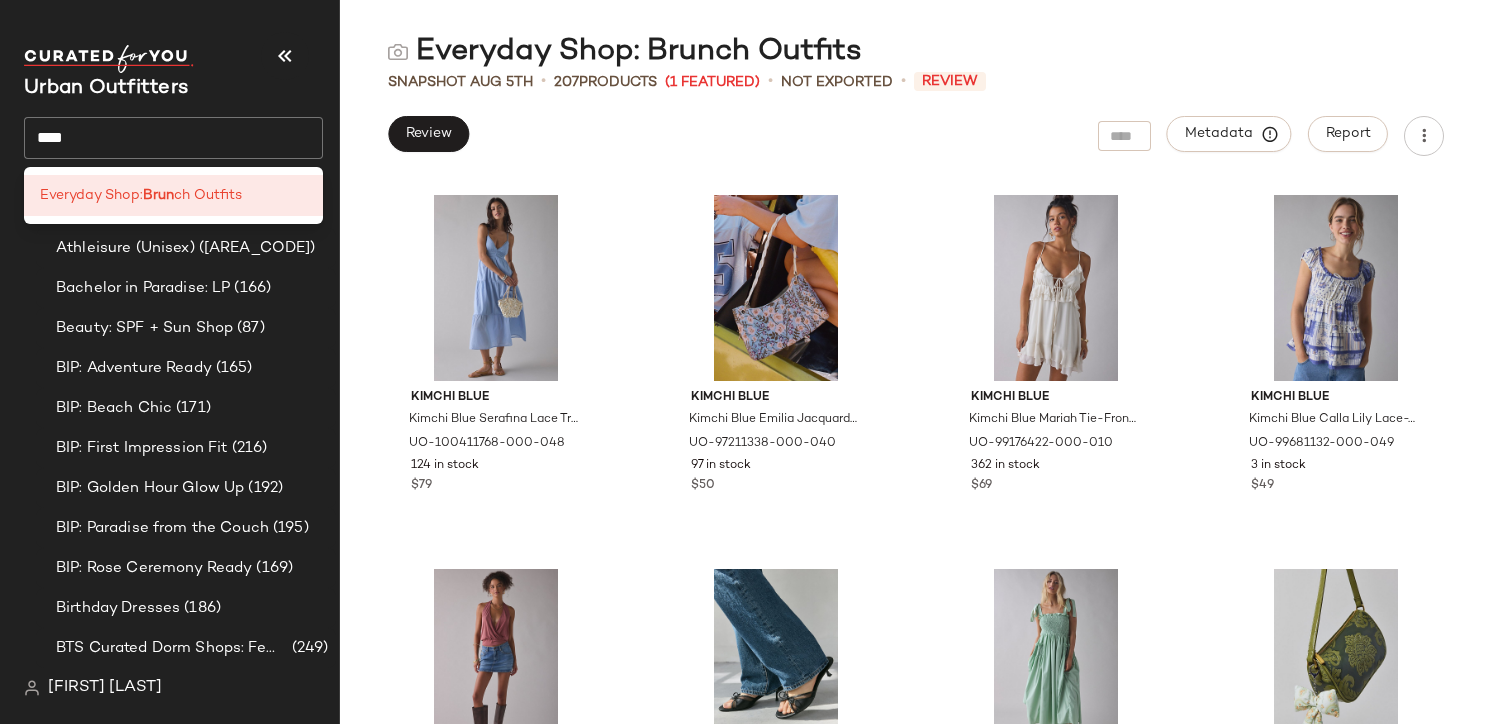 click on "****" 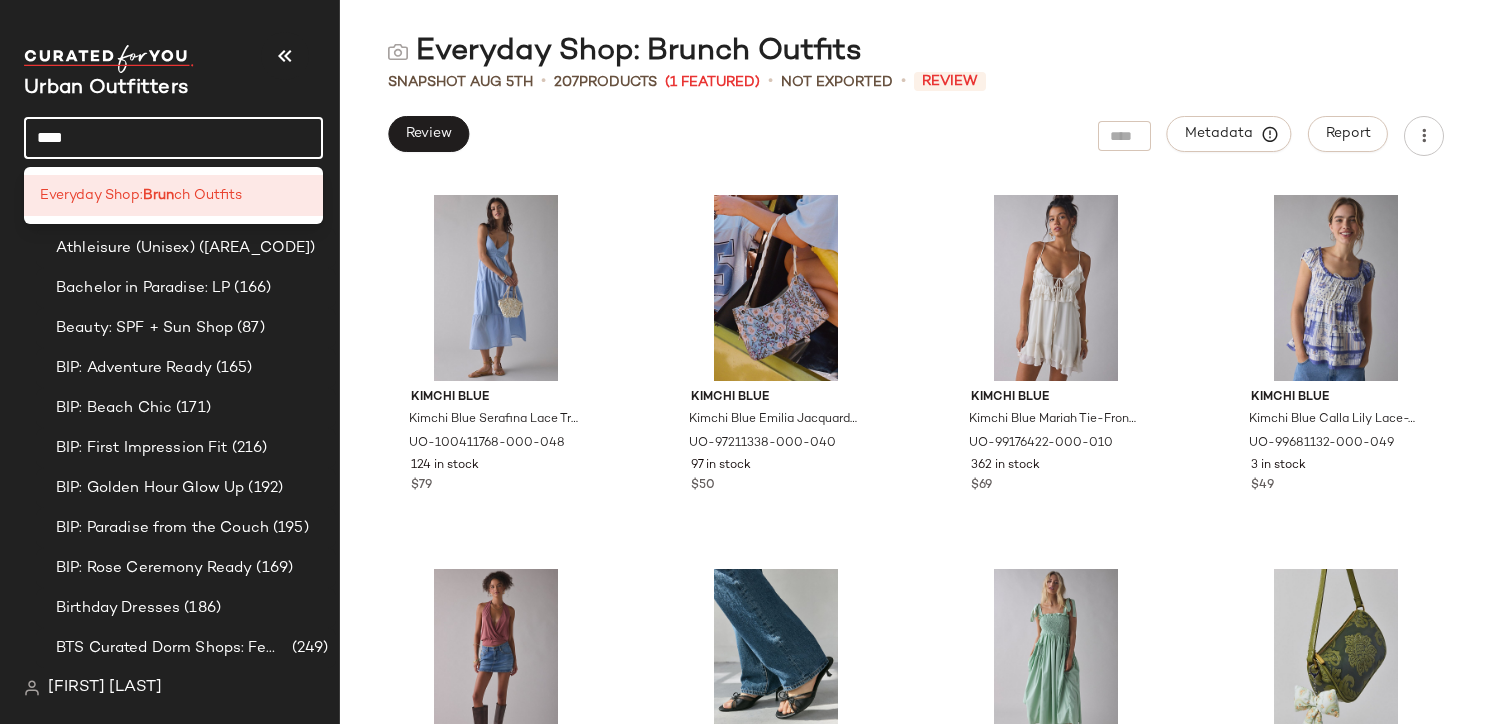 click on "****" 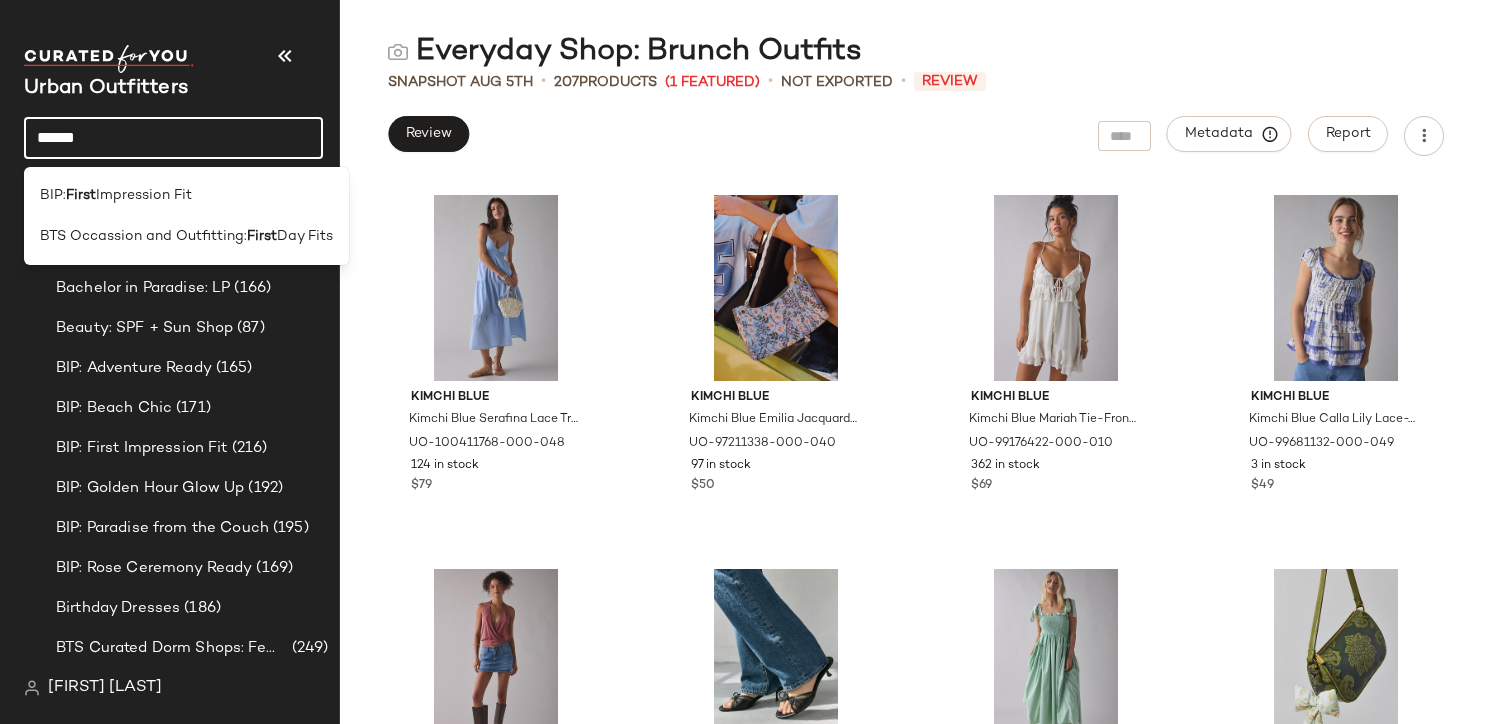 type on "*****" 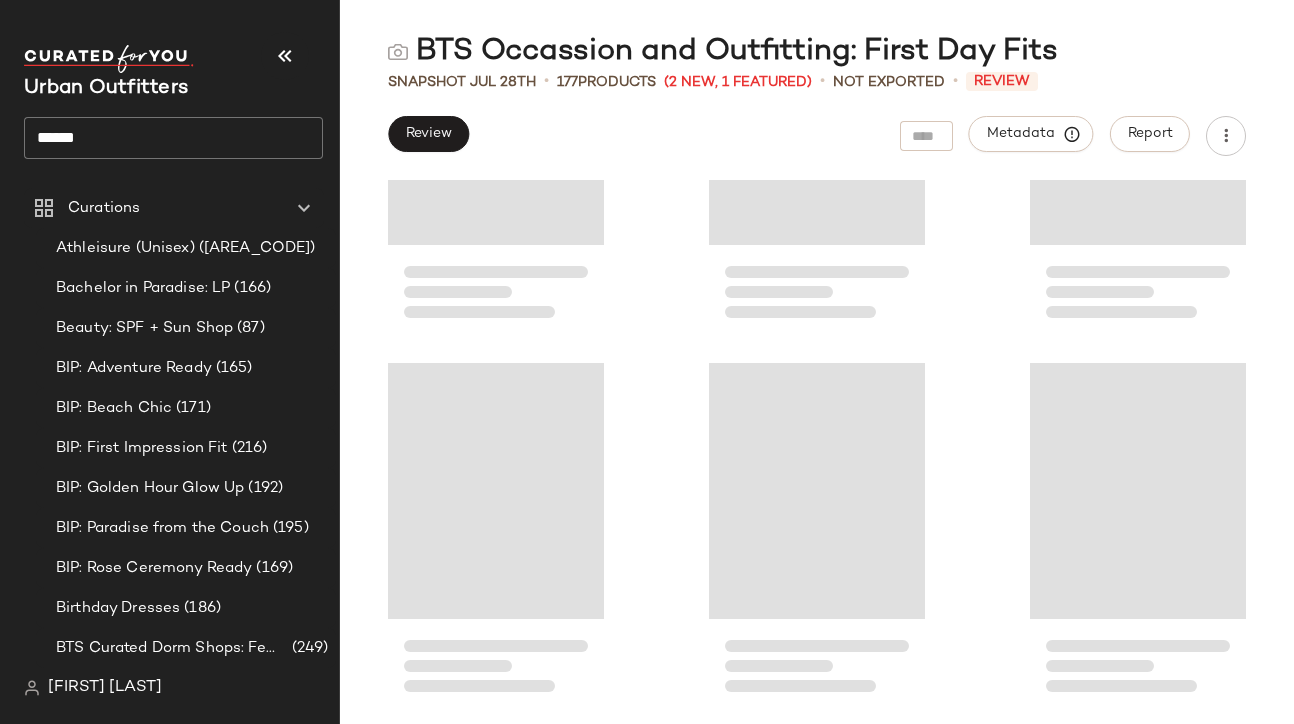scroll, scrollTop: 17804, scrollLeft: 0, axis: vertical 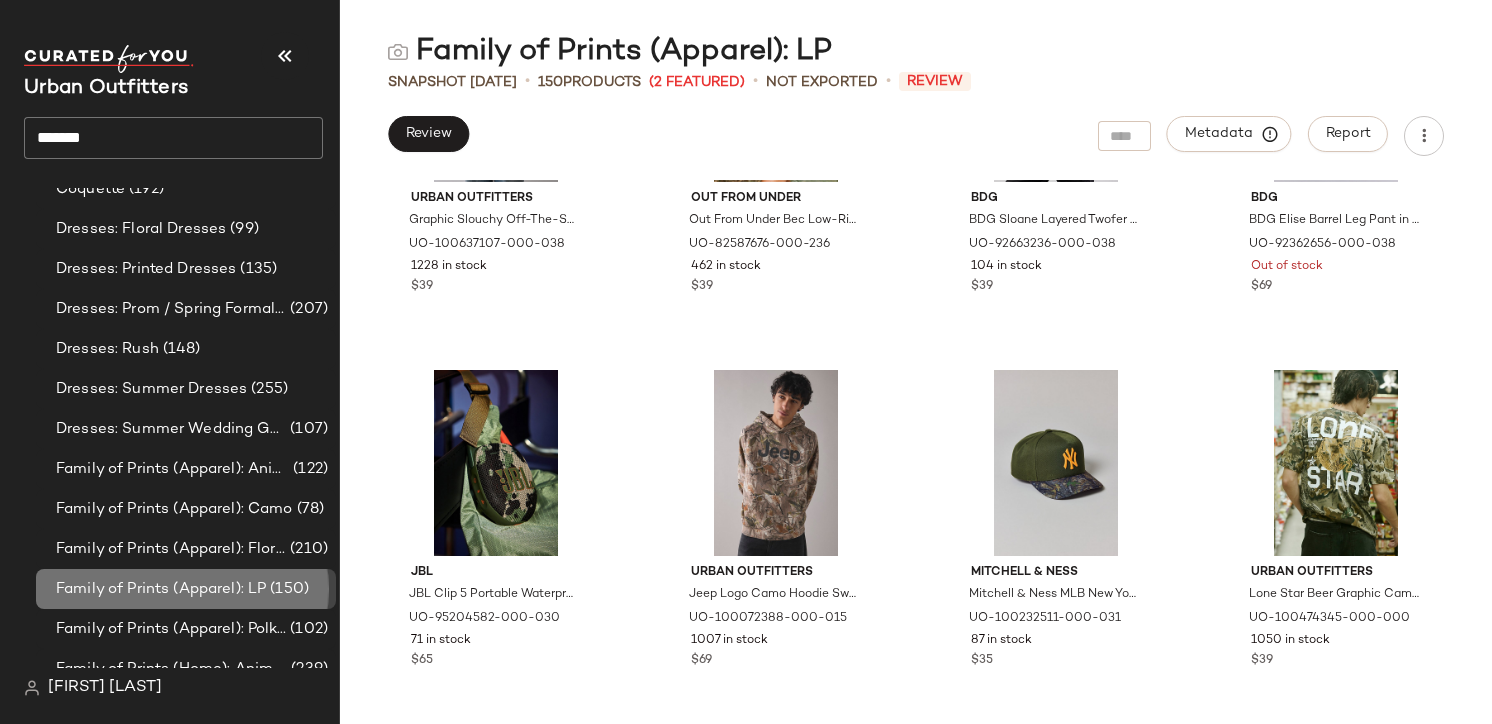 click on "Family of Prints (Apparel): LP" at bounding box center (161, 589) 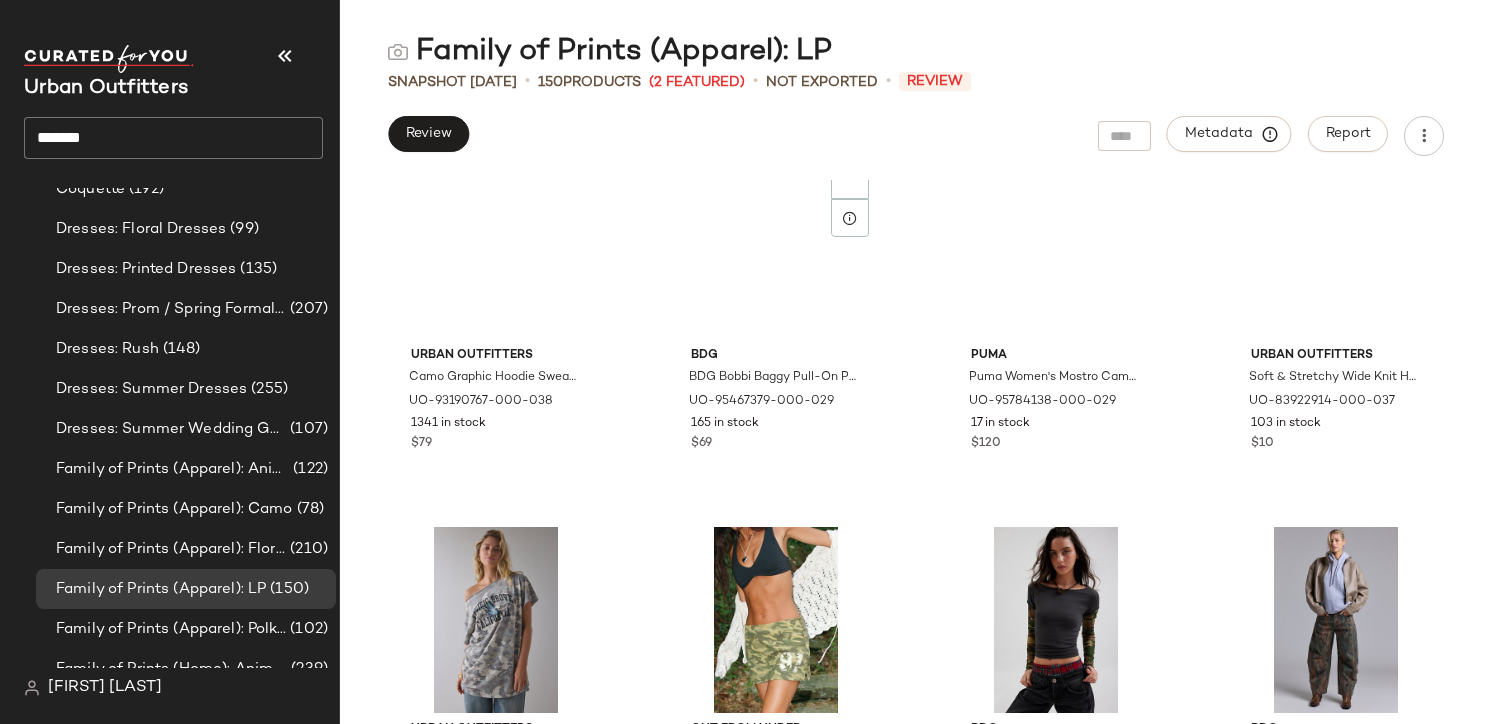 scroll, scrollTop: 3377, scrollLeft: 0, axis: vertical 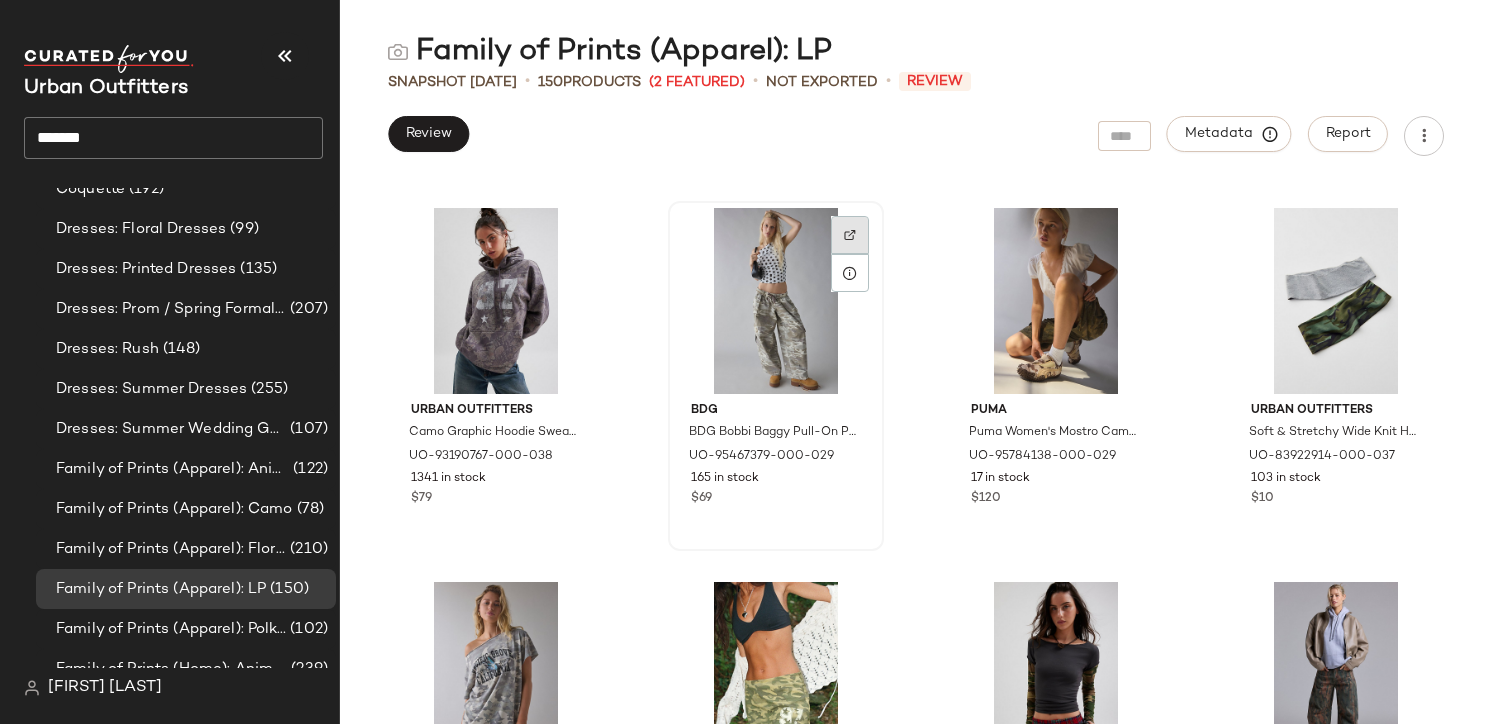 click 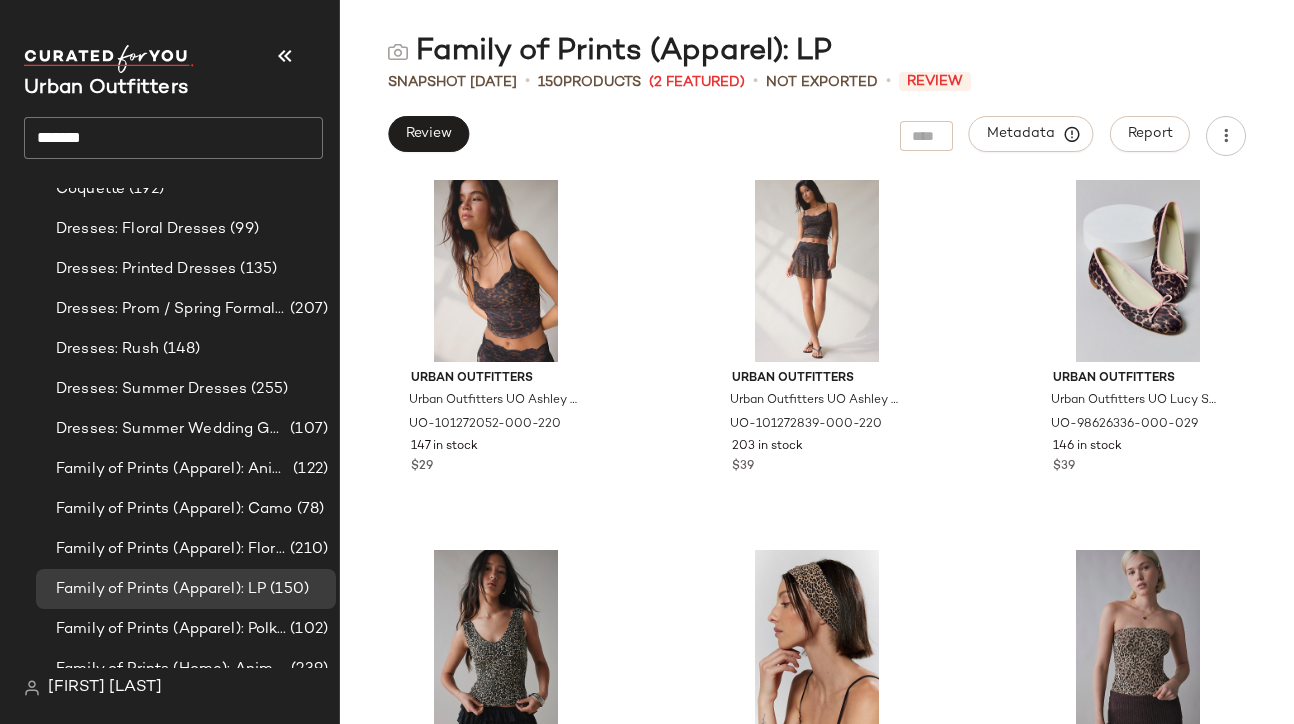 scroll, scrollTop: 1539, scrollLeft: 0, axis: vertical 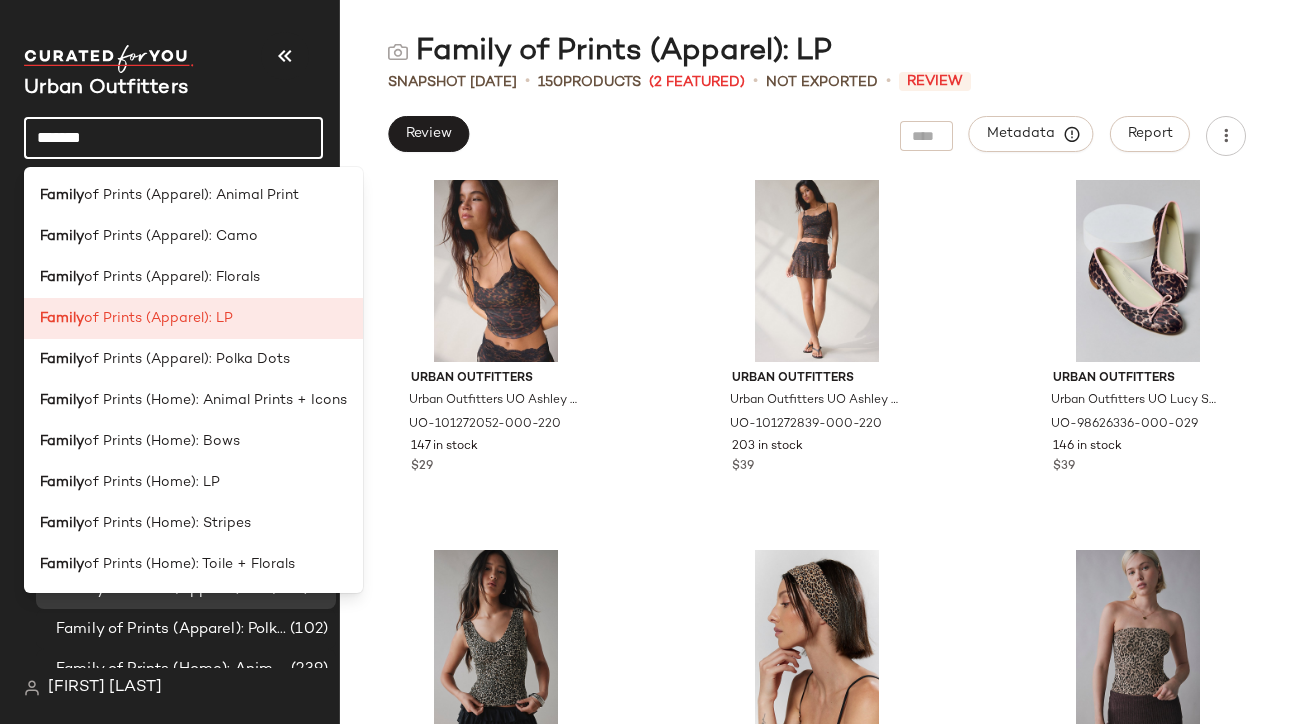click on "******" 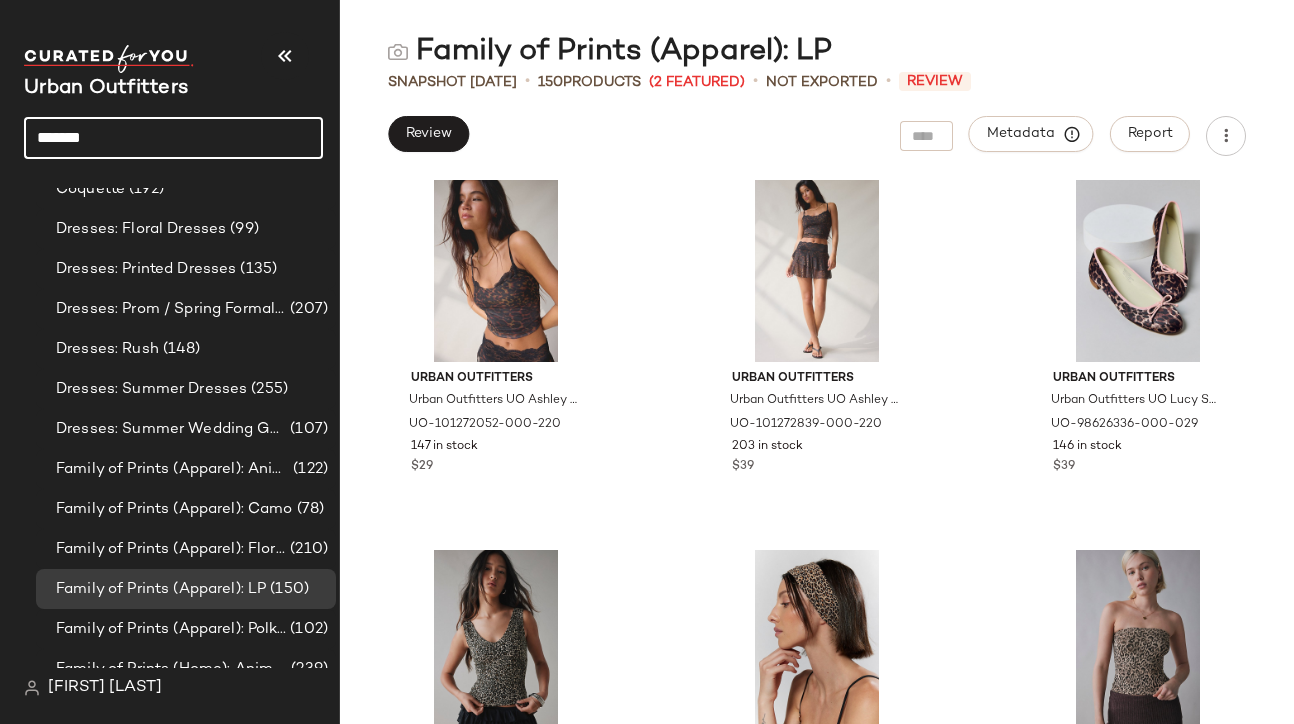 drag, startPoint x: 136, startPoint y: 136, endPoint x: -51, endPoint y: 122, distance: 187.52333 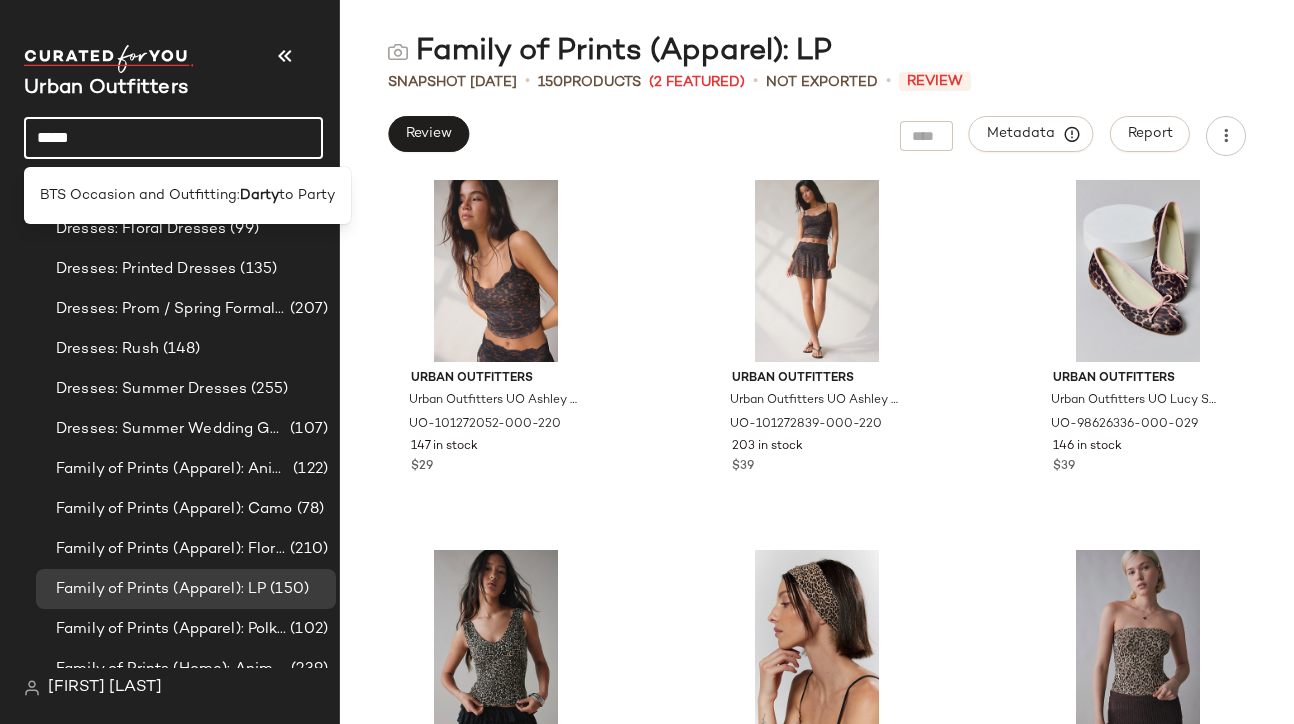 click on "BTS Occasion and Outfitting:" at bounding box center [140, 195] 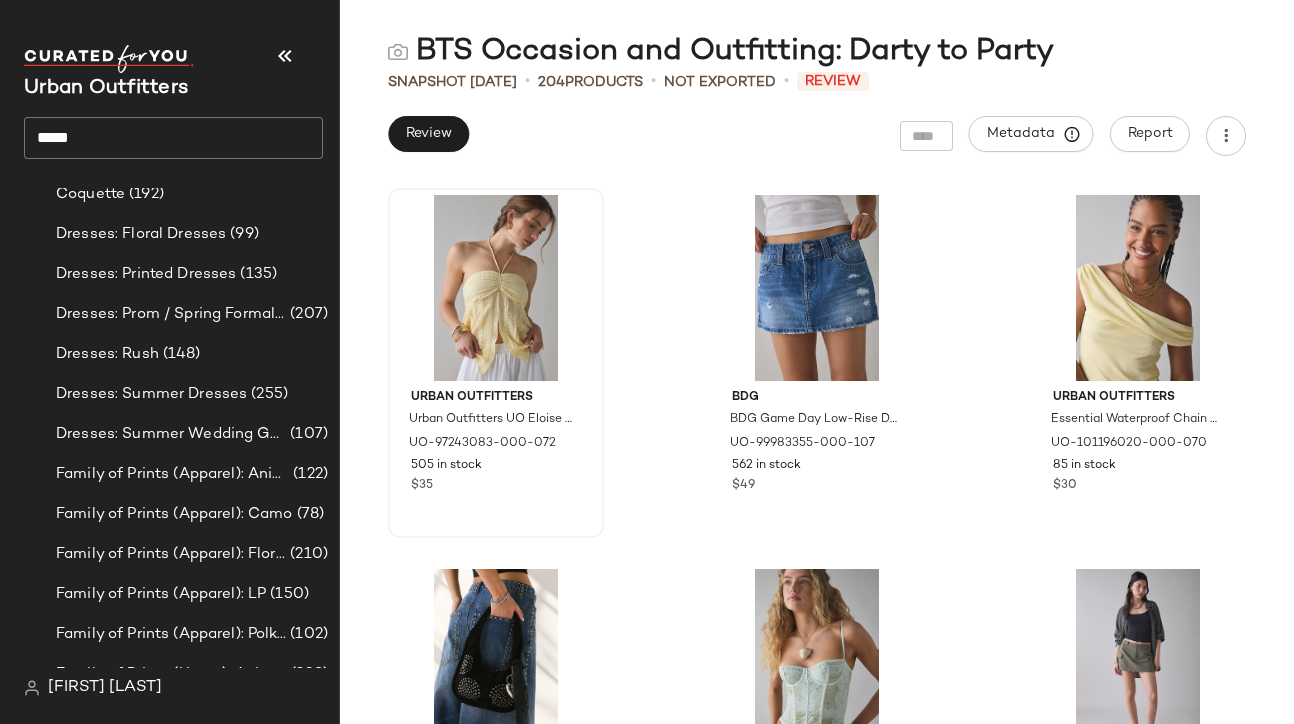 scroll, scrollTop: 928, scrollLeft: 0, axis: vertical 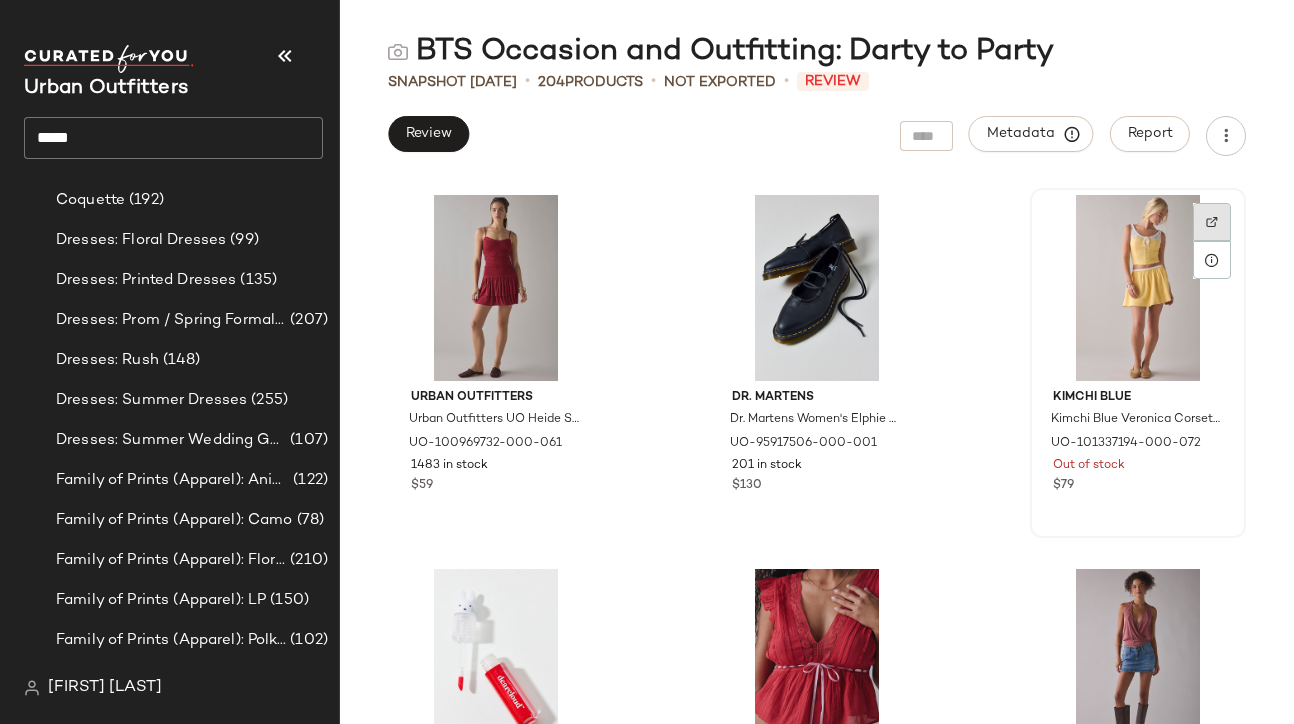 click 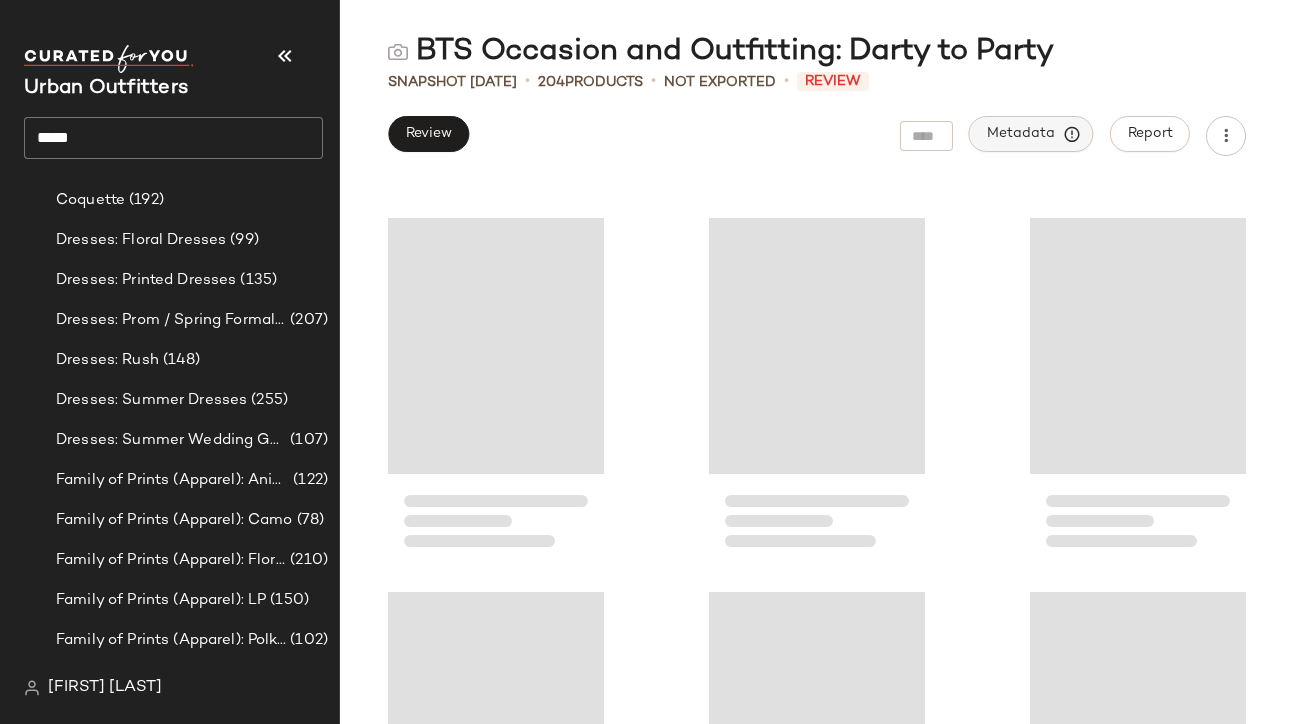 scroll, scrollTop: 12713, scrollLeft: 0, axis: vertical 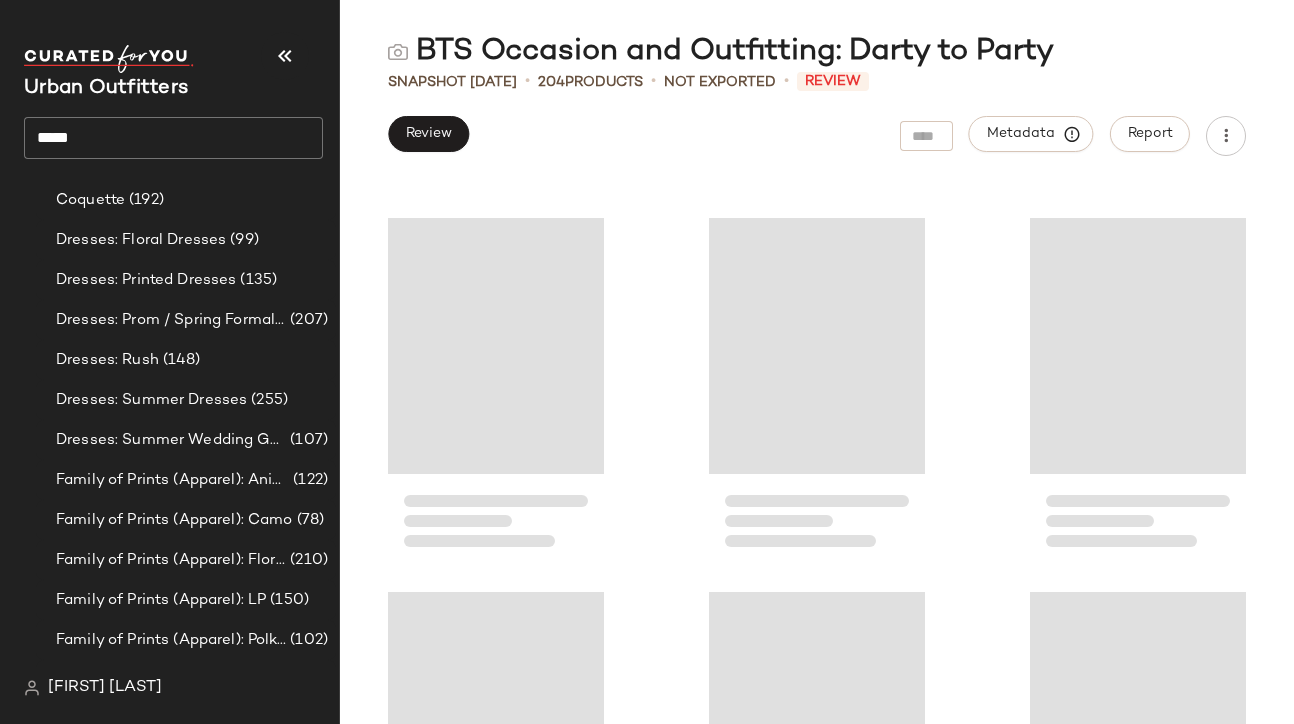 click on "*****" 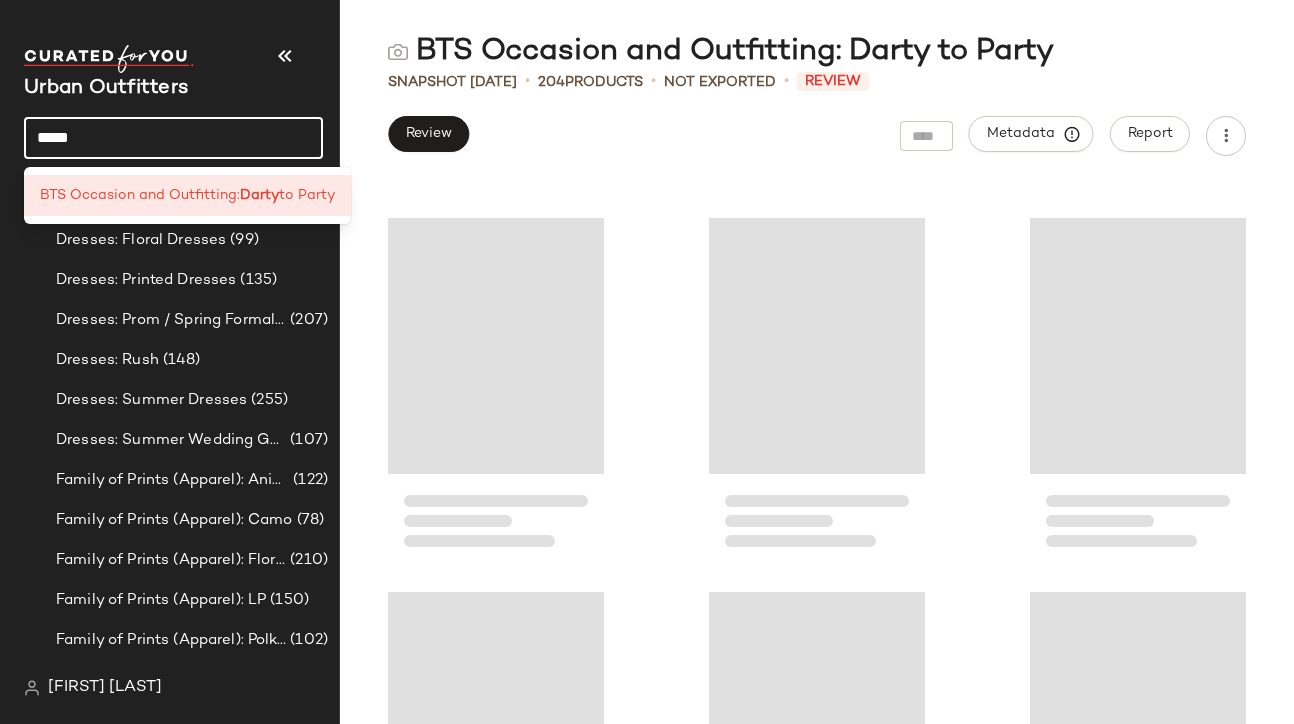 click on "*****" 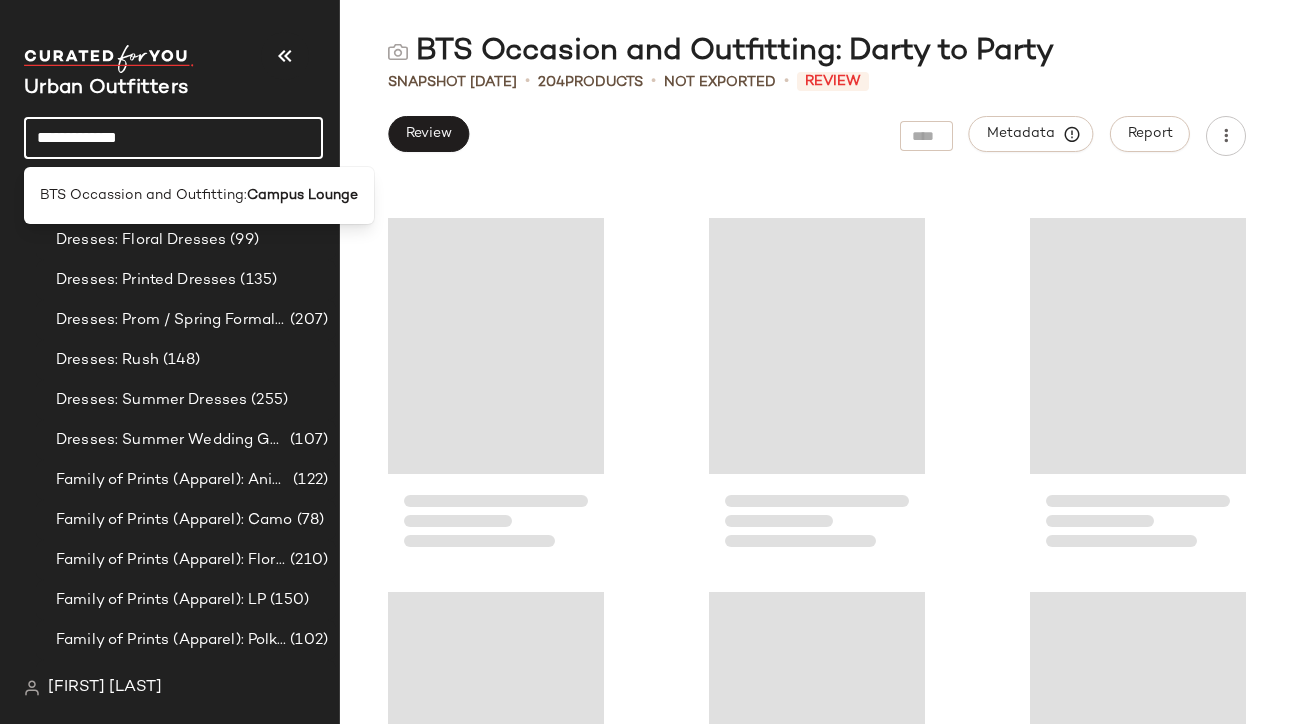 click on "BTS Occassion and Outfitting:" at bounding box center [143, 195] 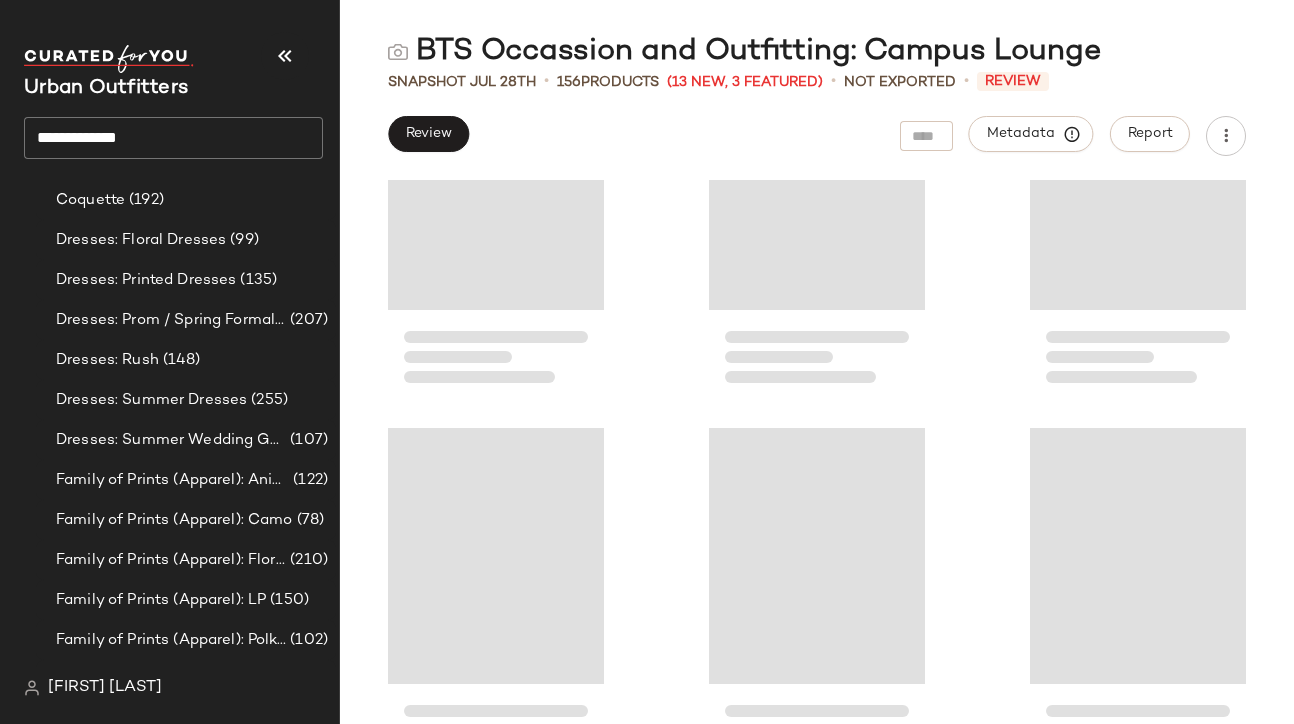 scroll, scrollTop: 12503, scrollLeft: 0, axis: vertical 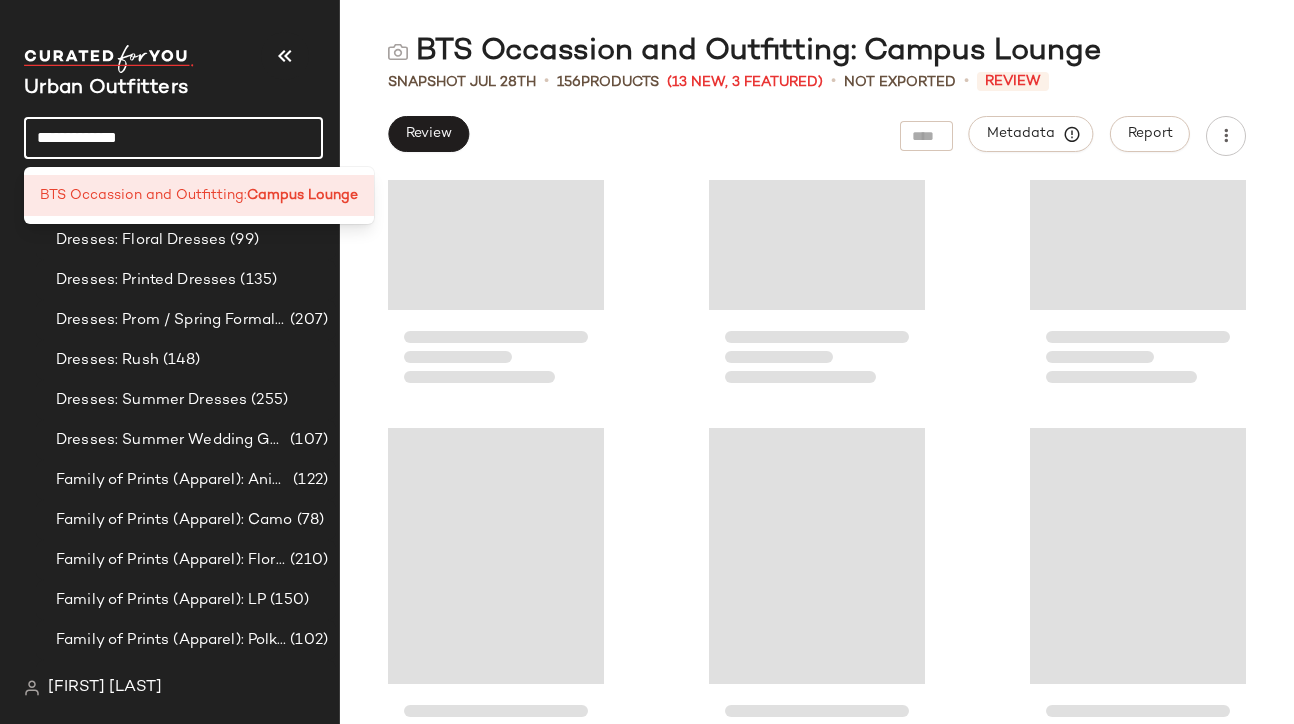 click on "**********" 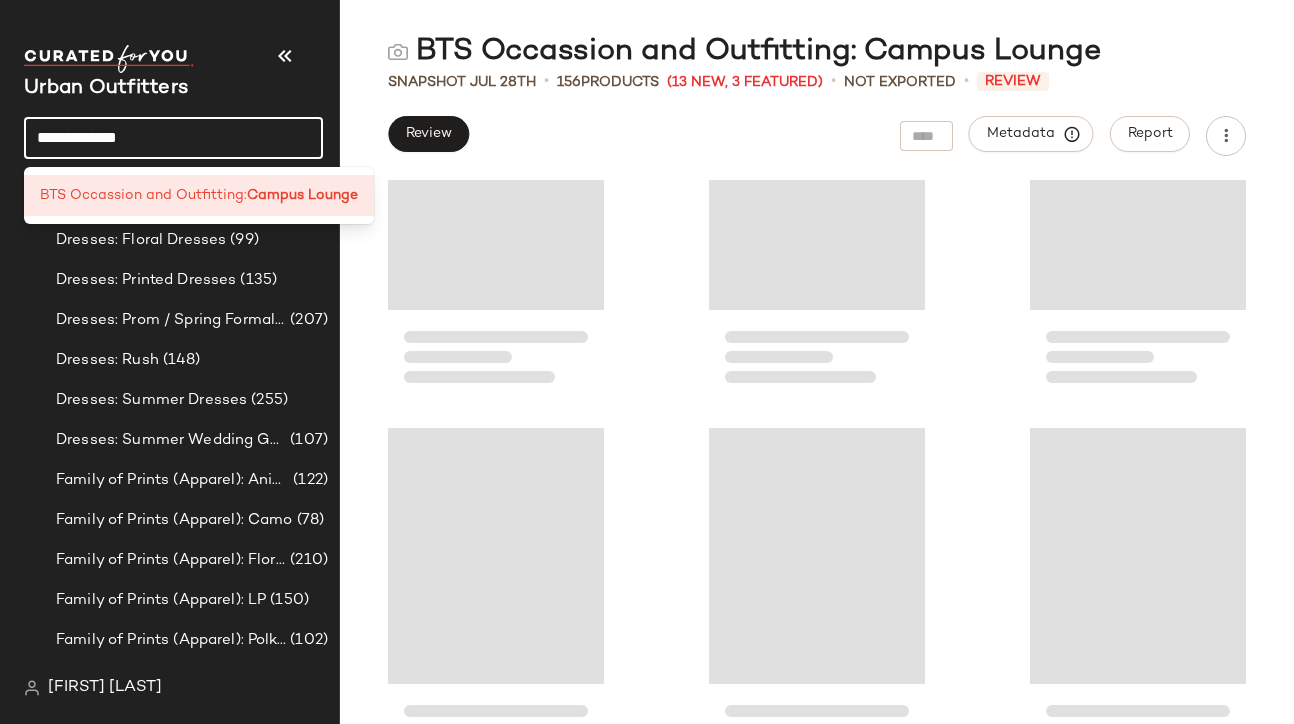 click on "**********" 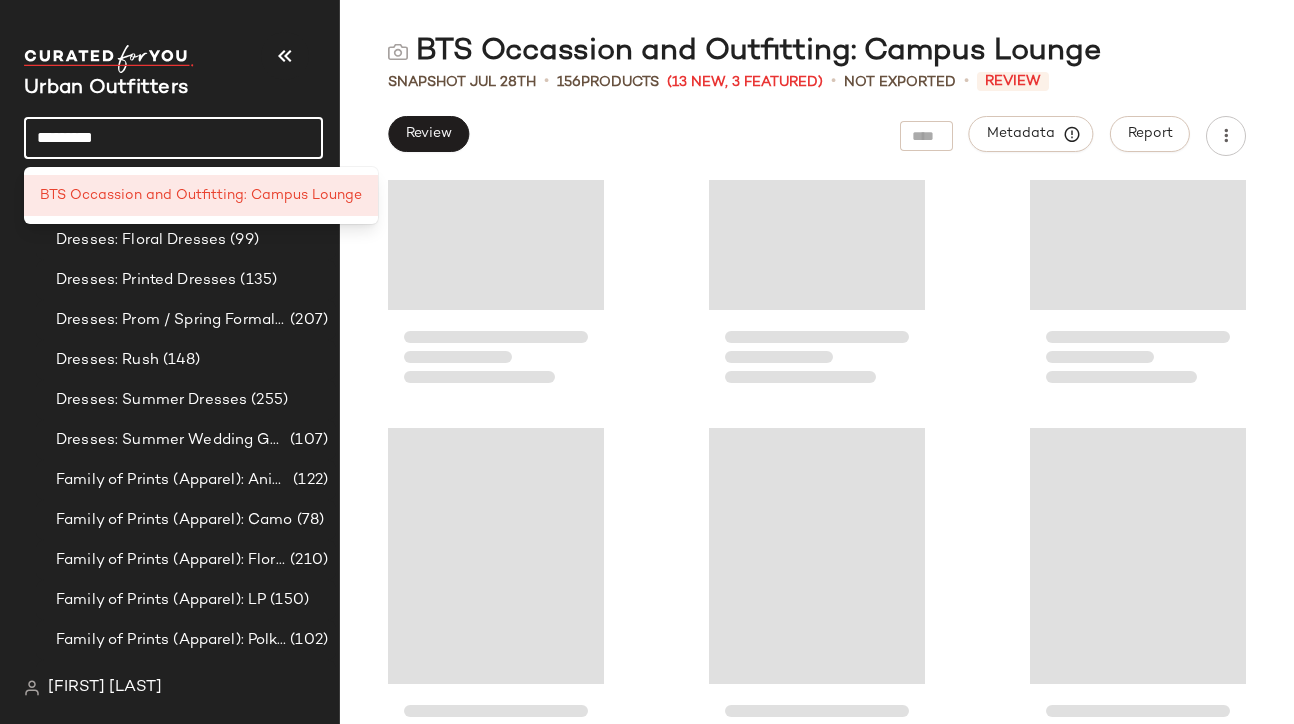 type on "**********" 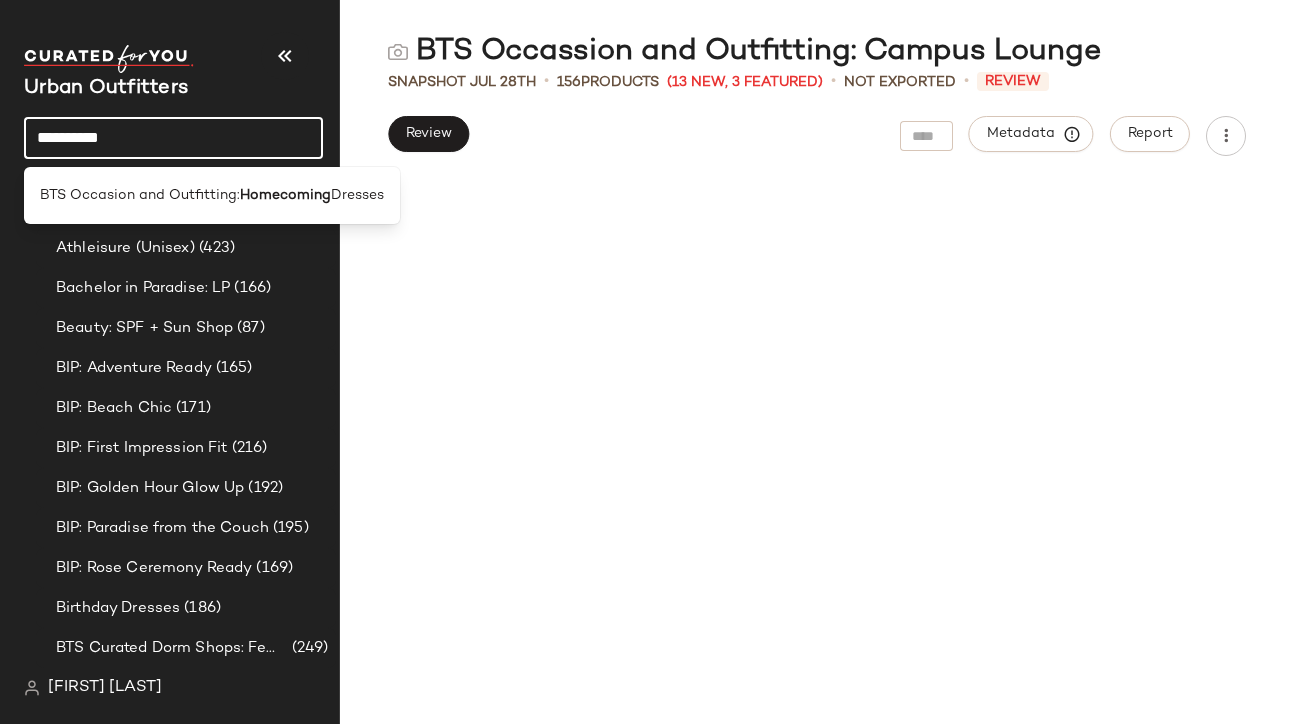scroll, scrollTop: 0, scrollLeft: 0, axis: both 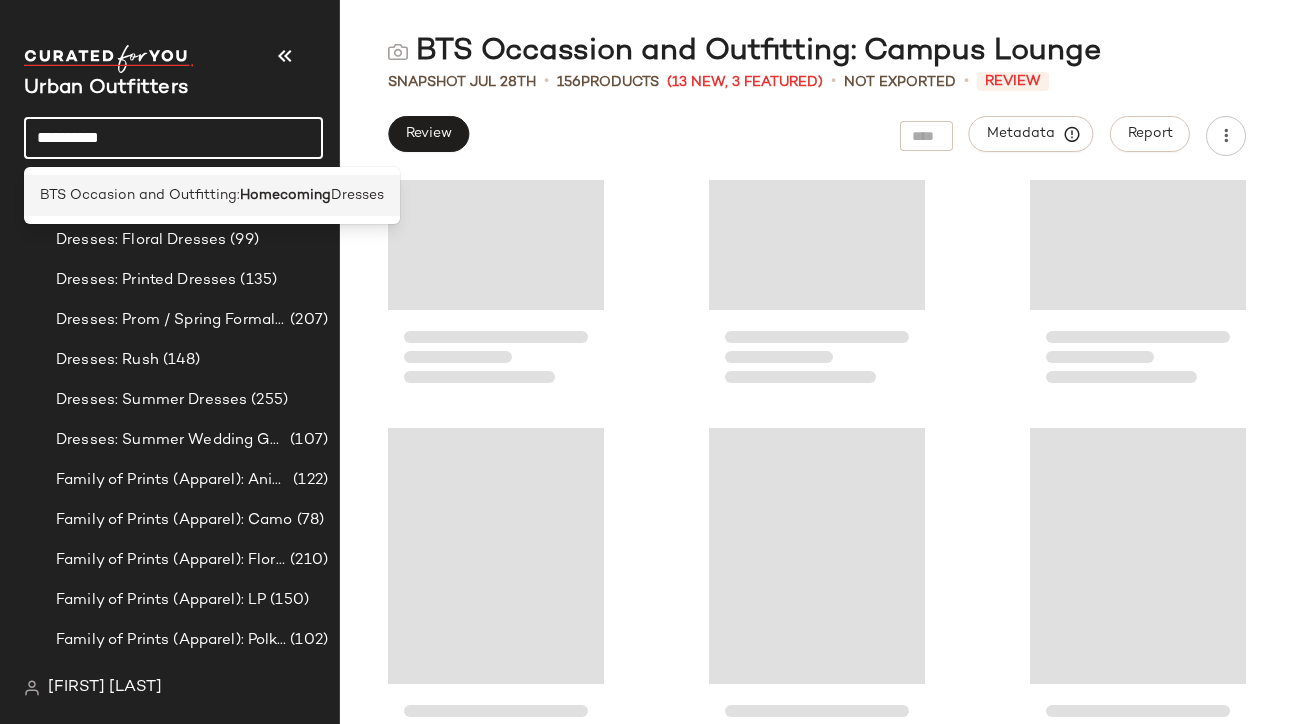 click on "Homecoming" at bounding box center (285, 195) 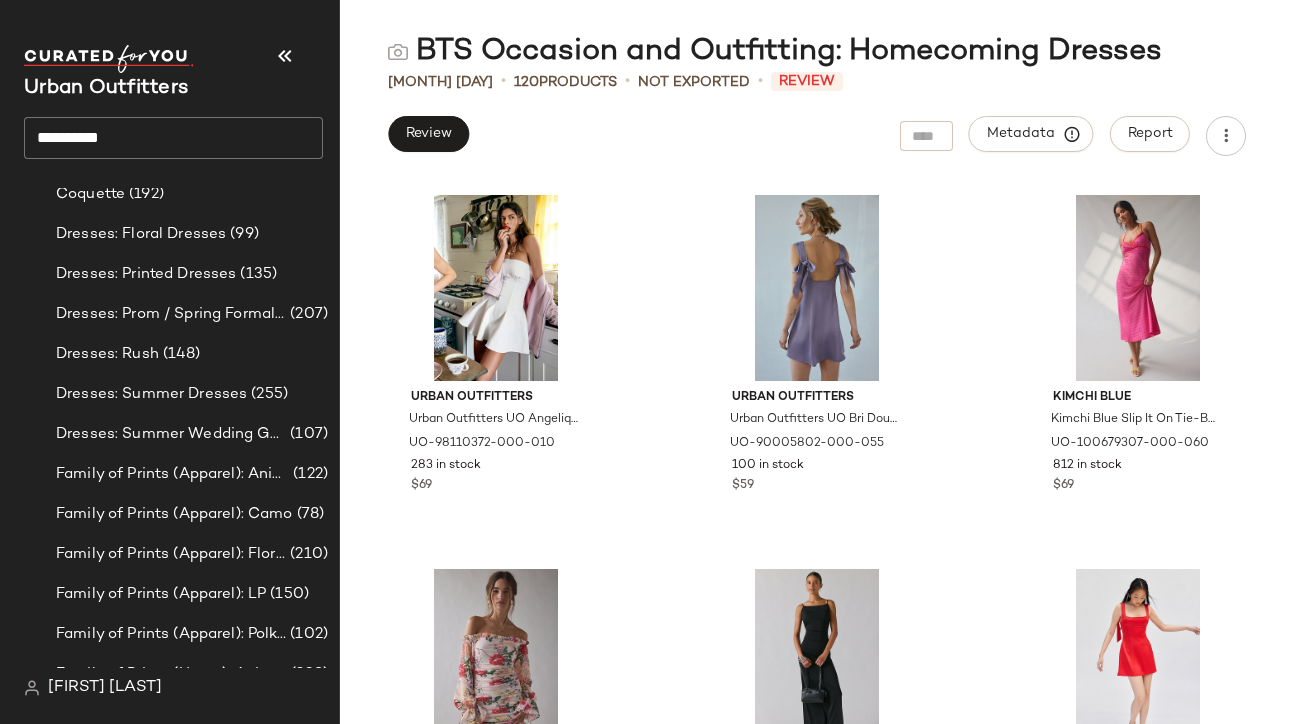scroll, scrollTop: 907, scrollLeft: 0, axis: vertical 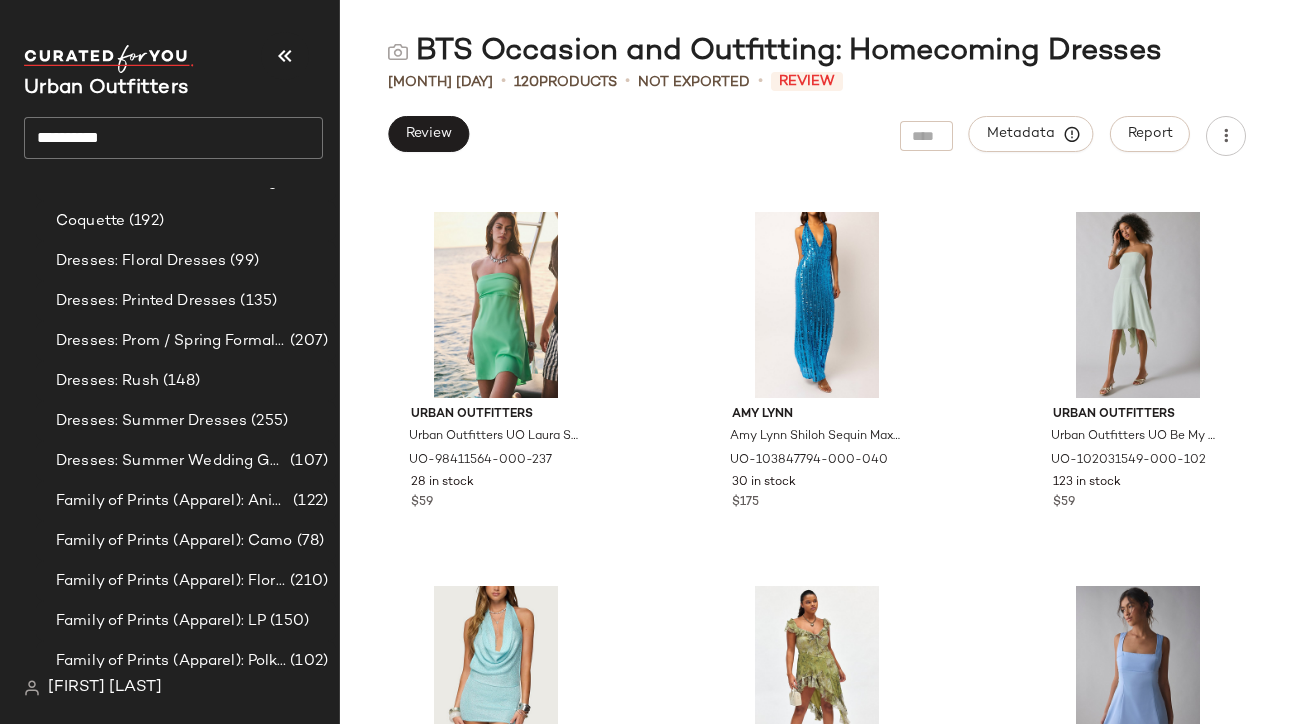 click on "**********" 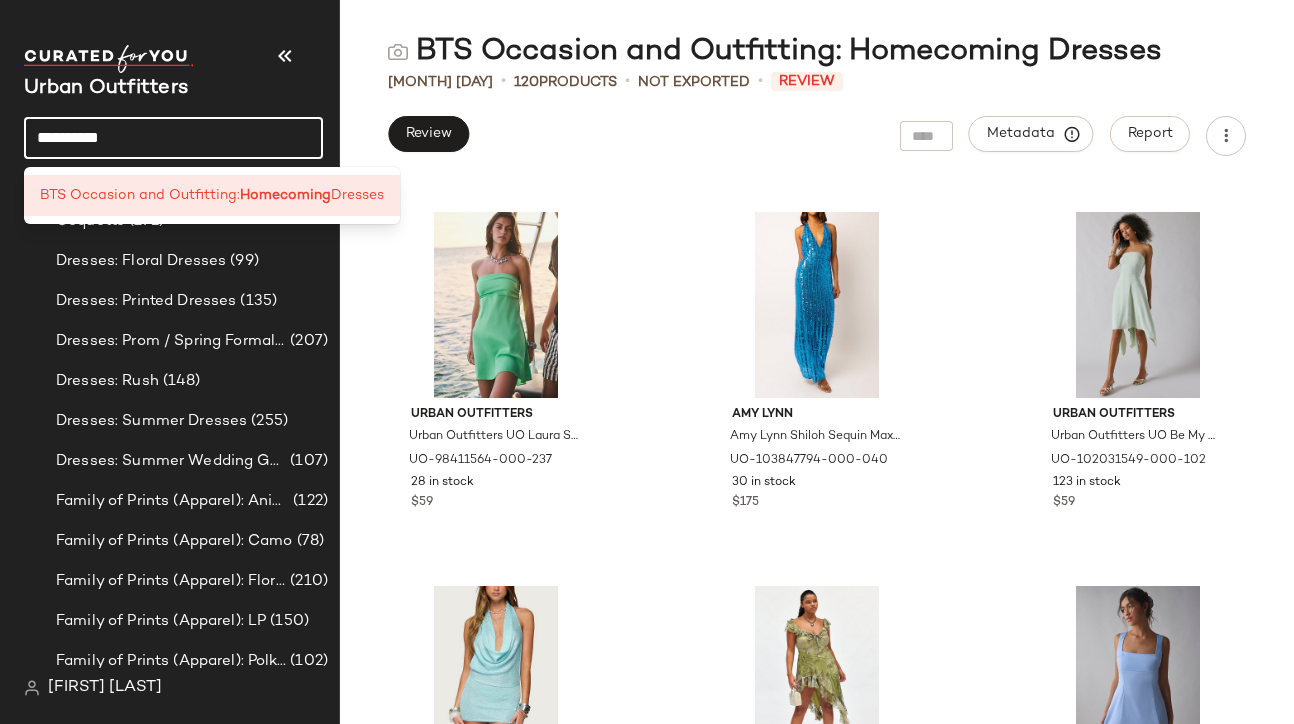 click on "**********" 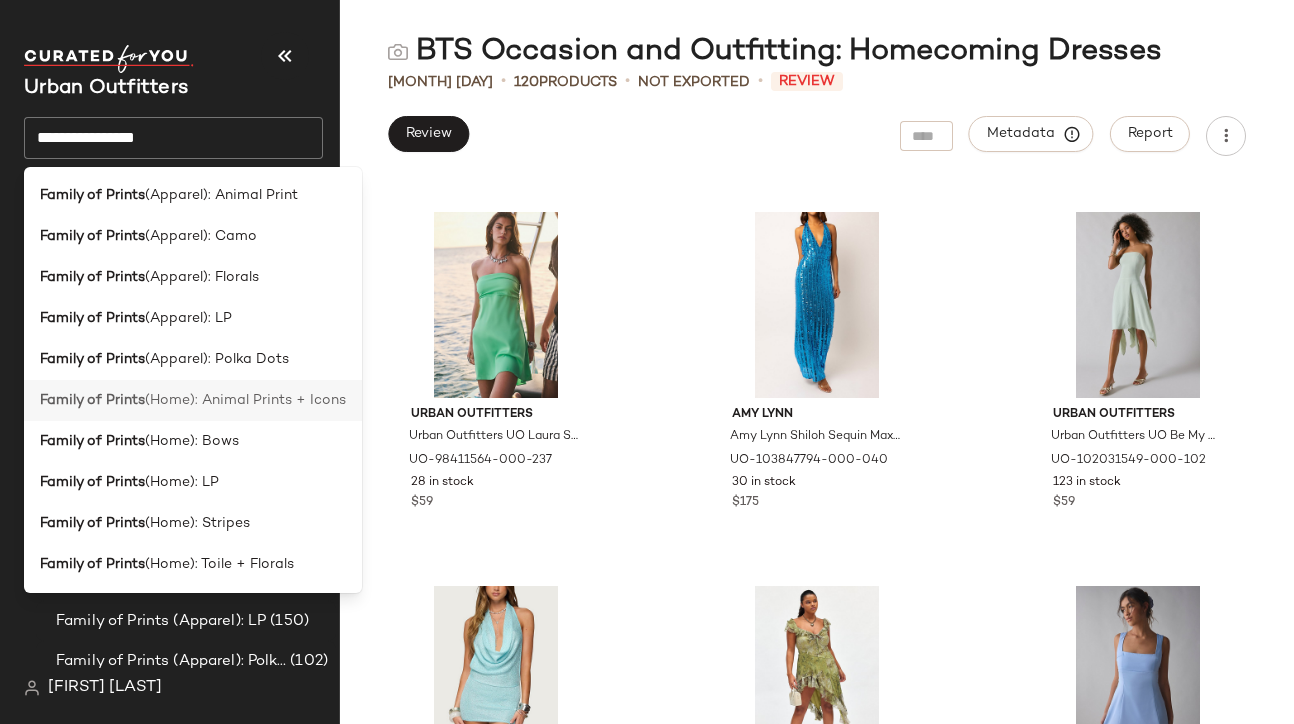 click on "(Home): Animal Prints + Icons" at bounding box center [245, 400] 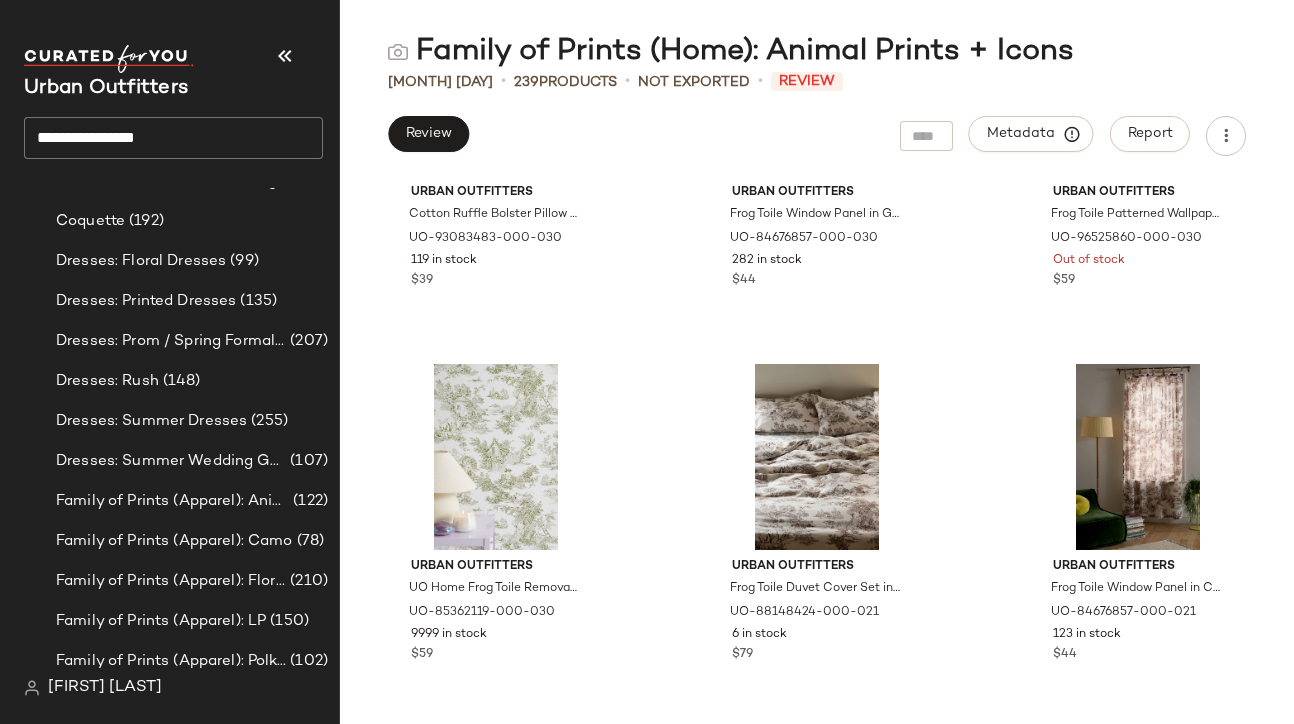 scroll, scrollTop: 18930, scrollLeft: 0, axis: vertical 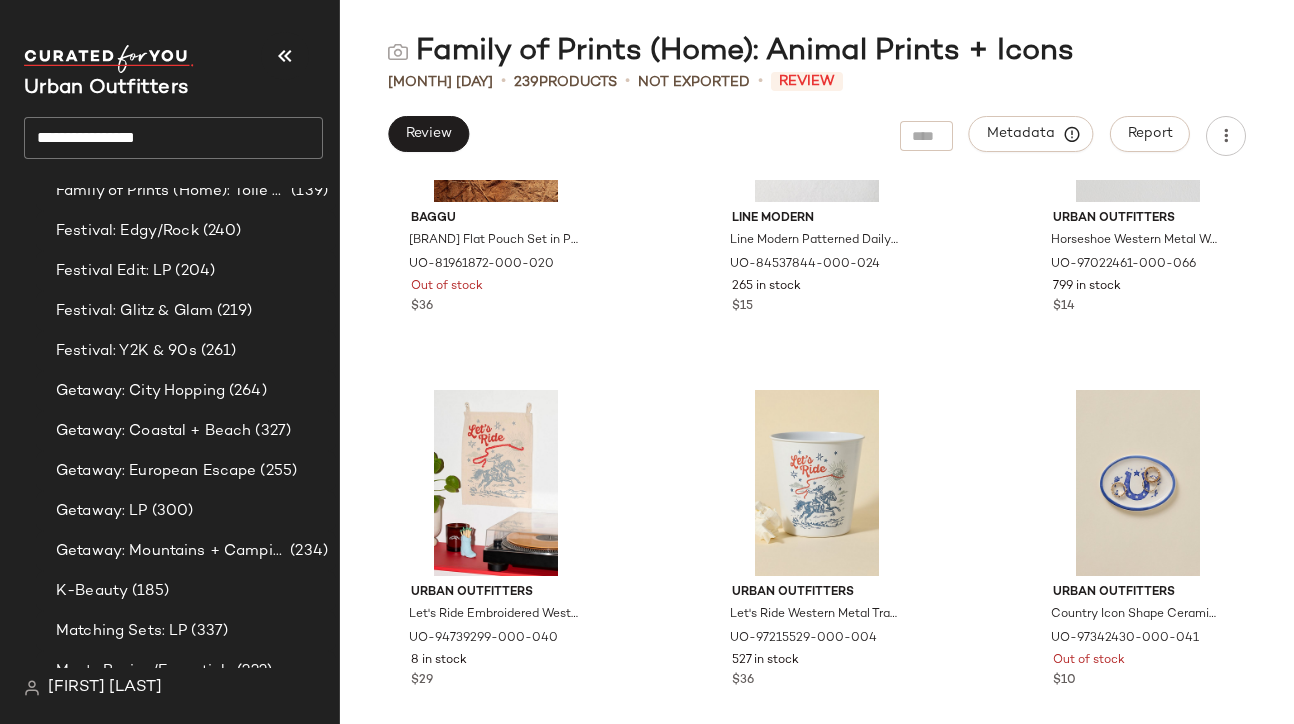 click on "**********" 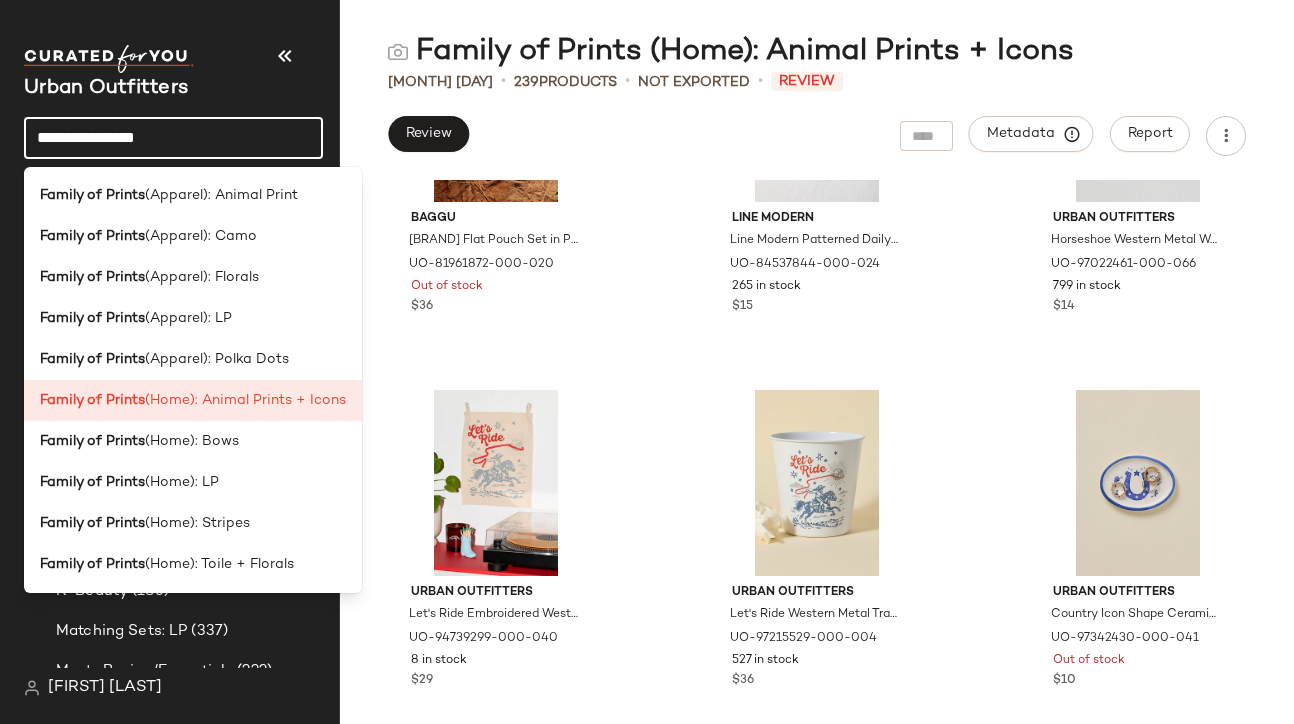 click on "Family of Prints  (Home): Bows" 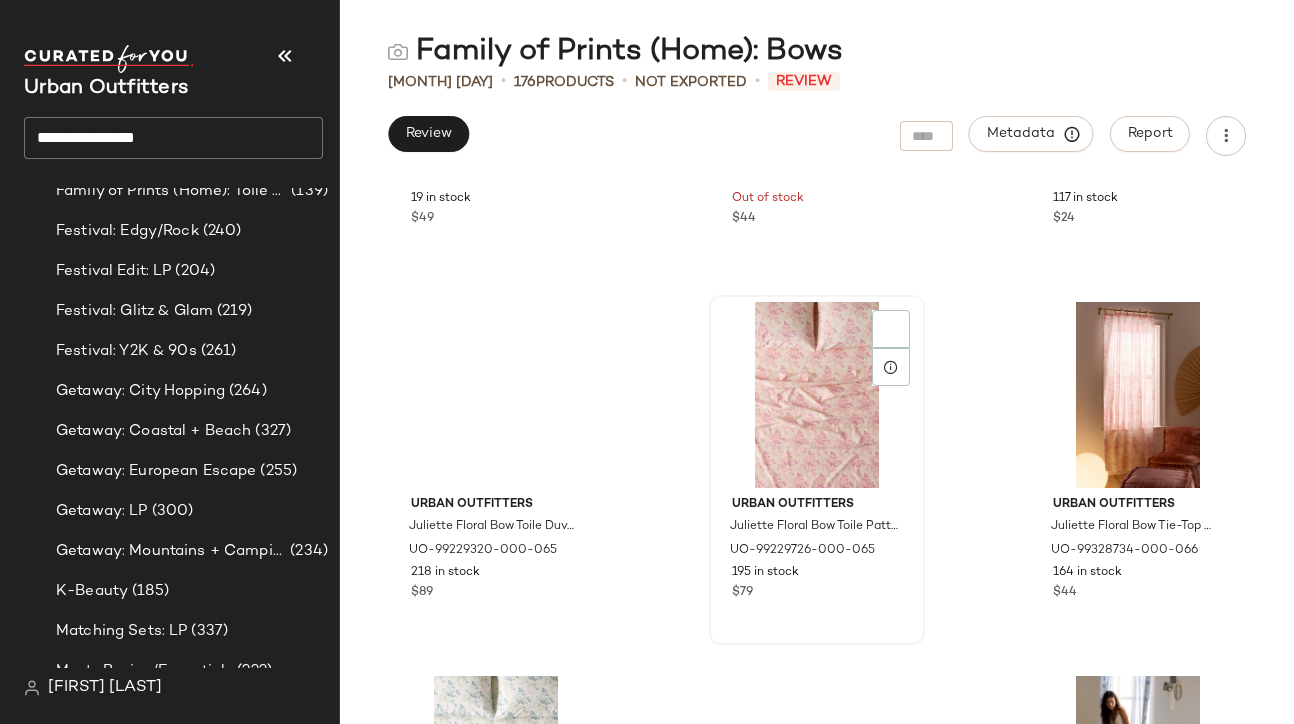 scroll, scrollTop: 15252, scrollLeft: 0, axis: vertical 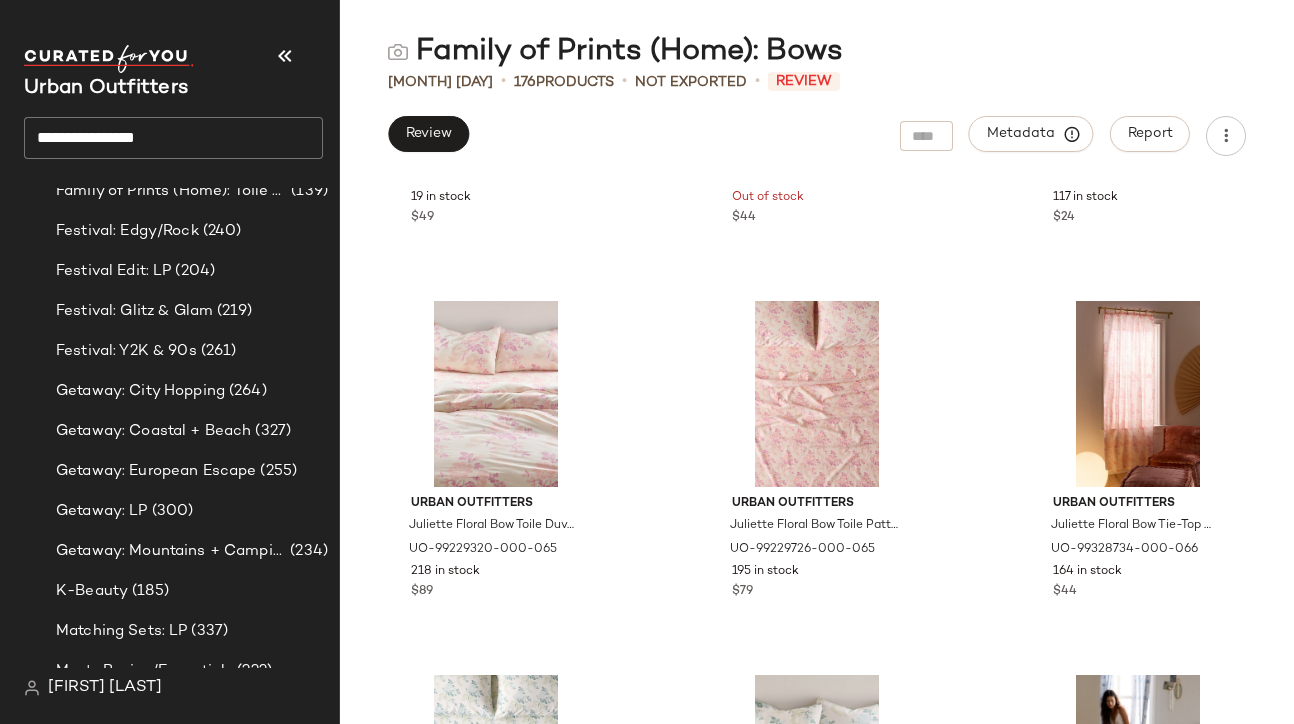 click on "**********" 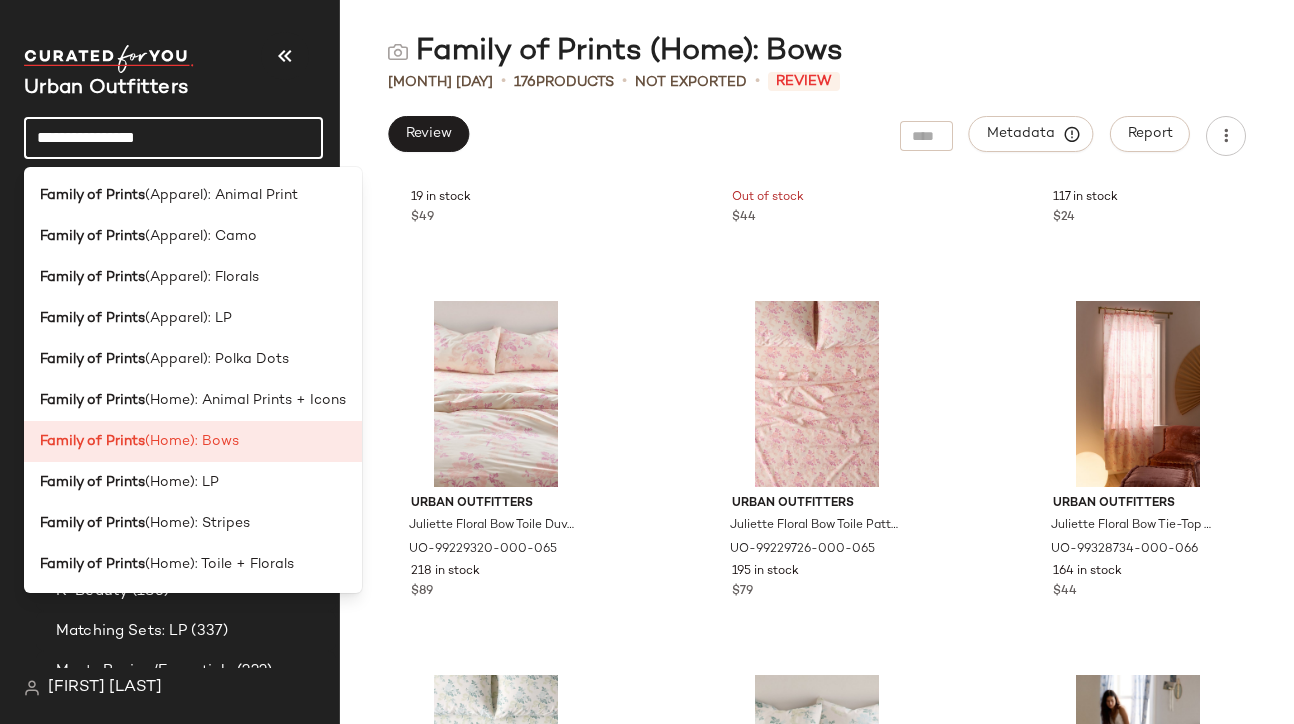 click on "(Home): Stripes" at bounding box center (197, 523) 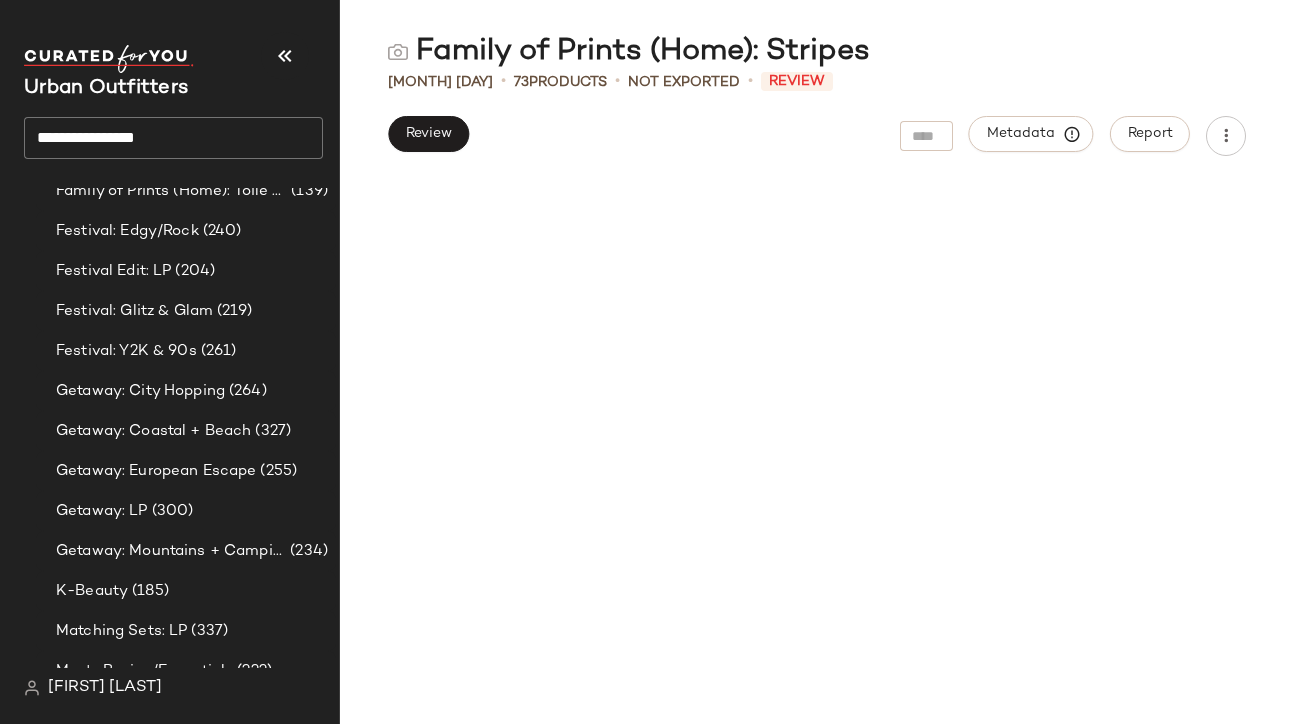 scroll, scrollTop: 0, scrollLeft: 0, axis: both 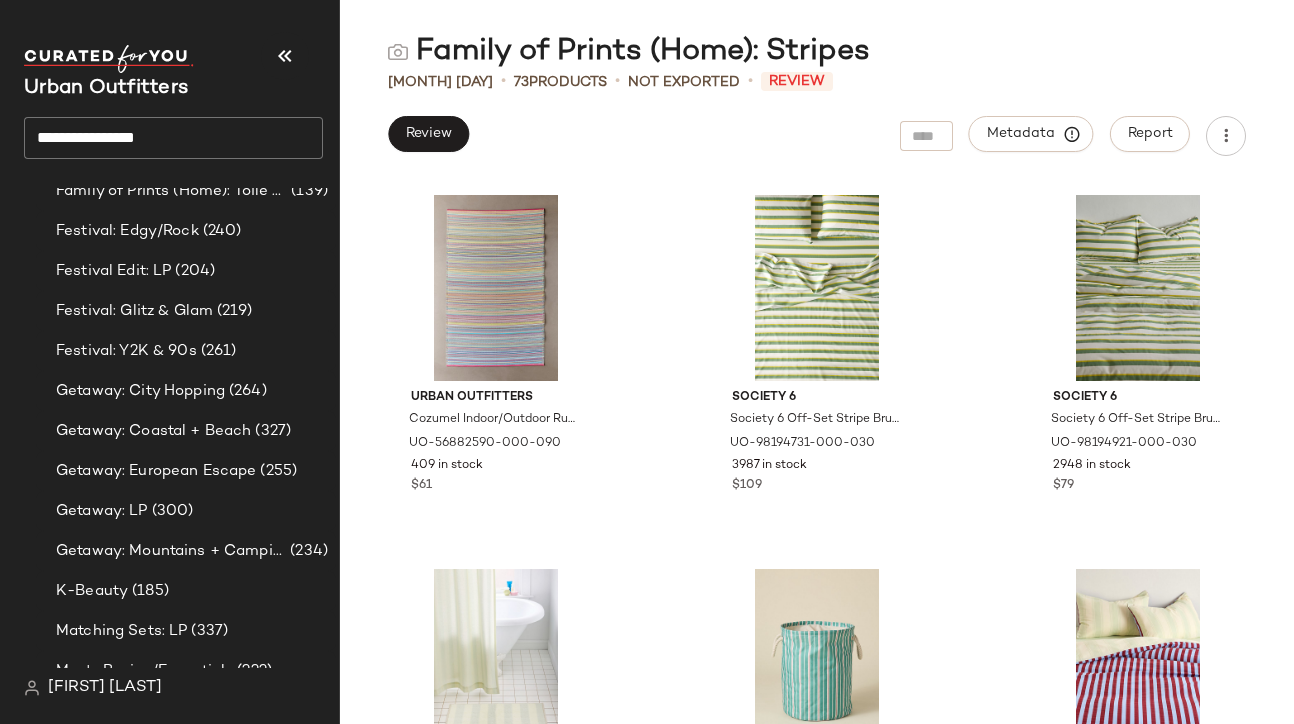 click on "**********" 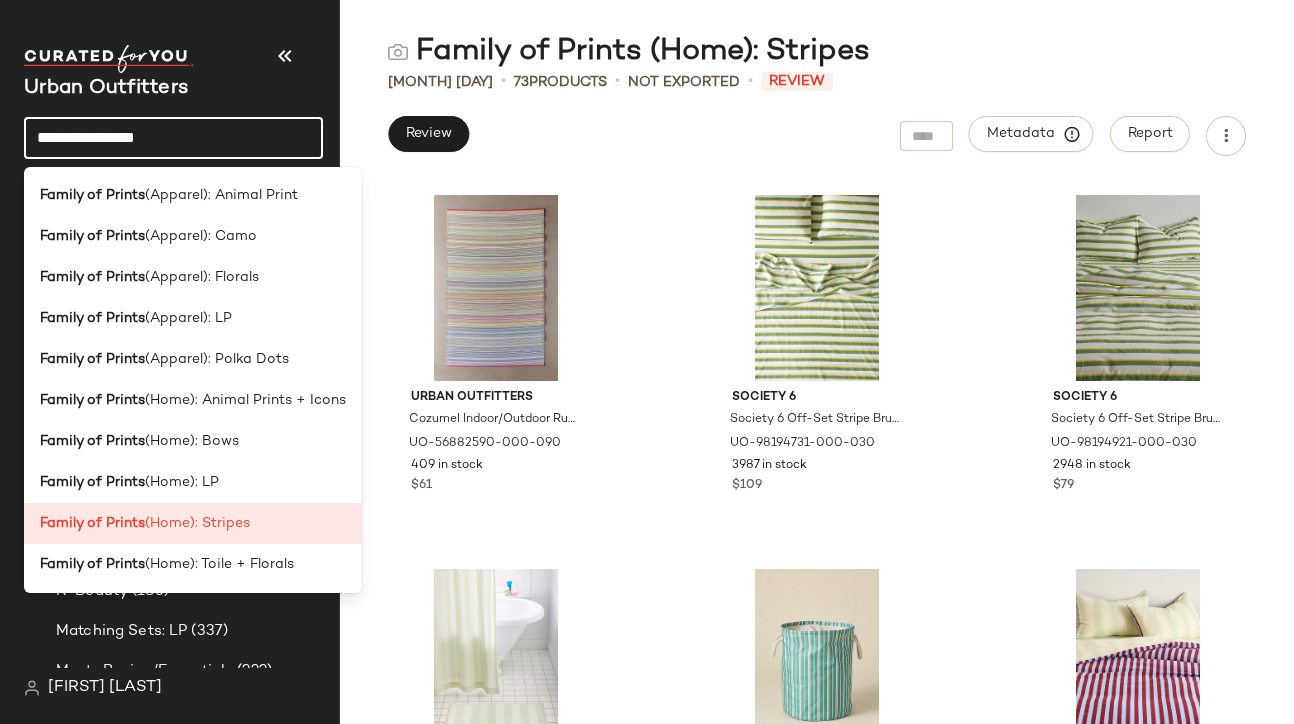 click on "**********" 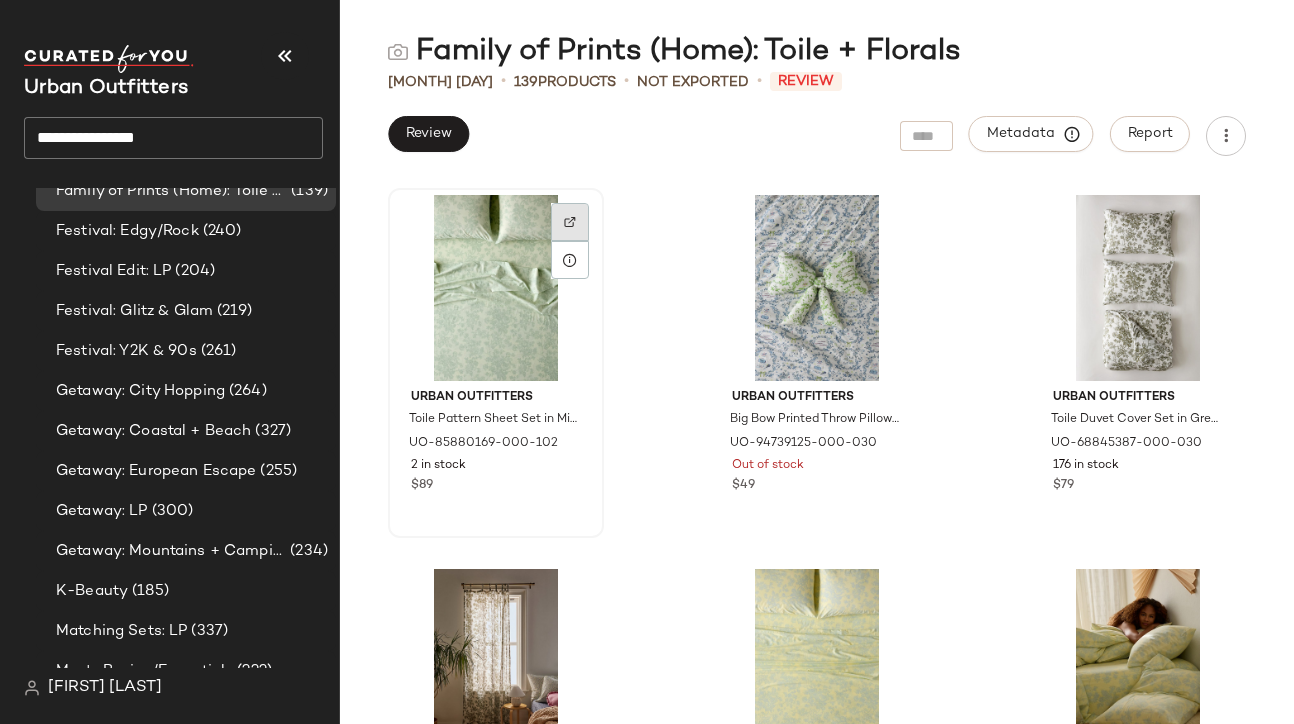 click 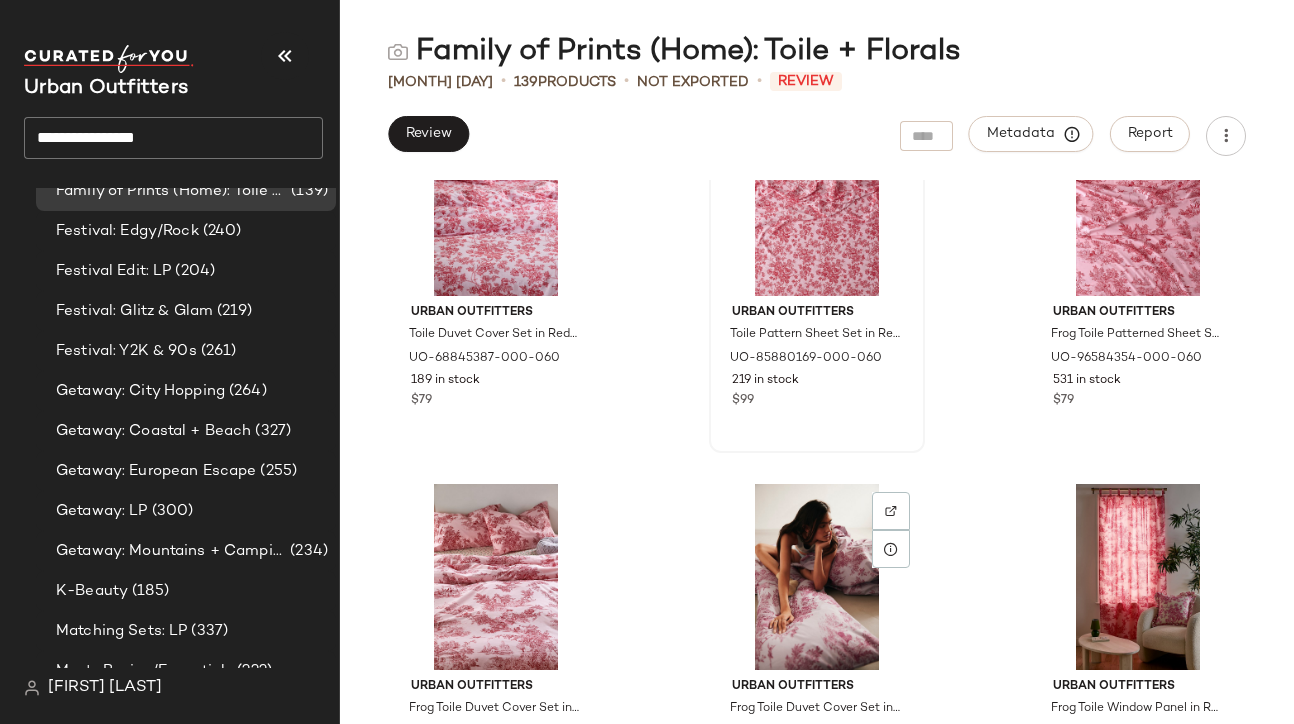 scroll, scrollTop: 1086, scrollLeft: 0, axis: vertical 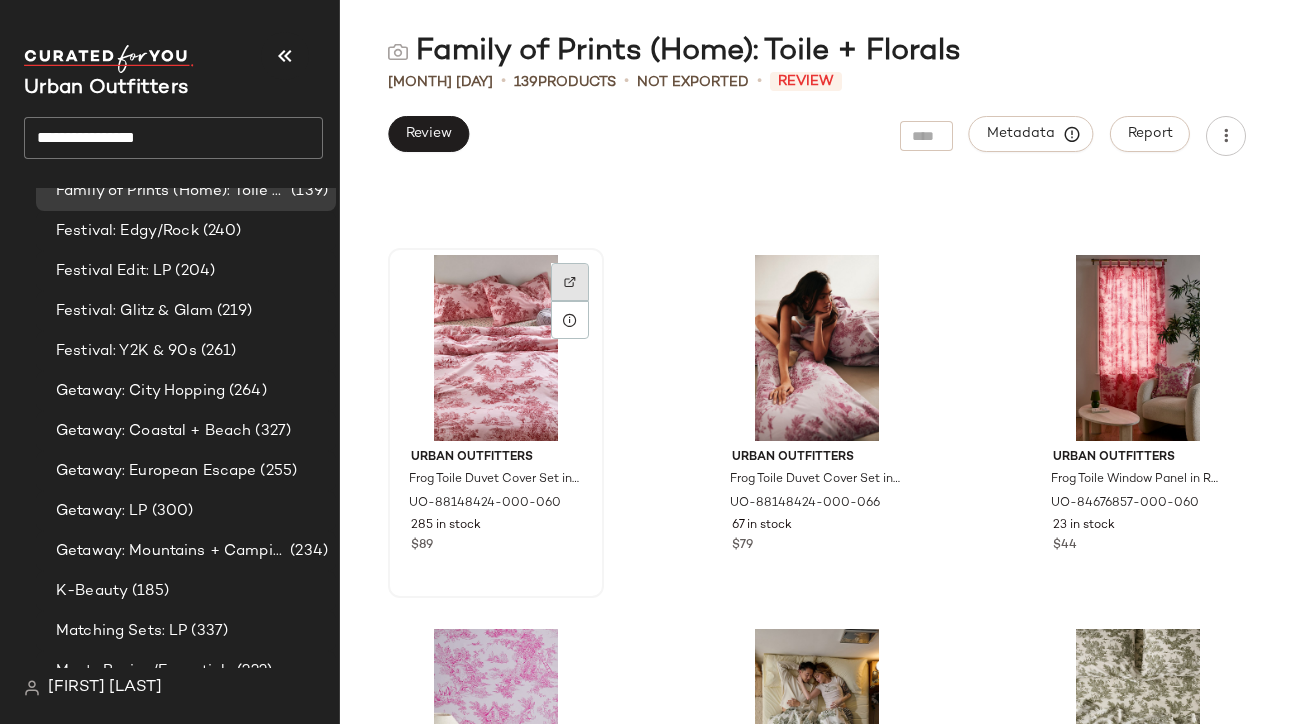 click 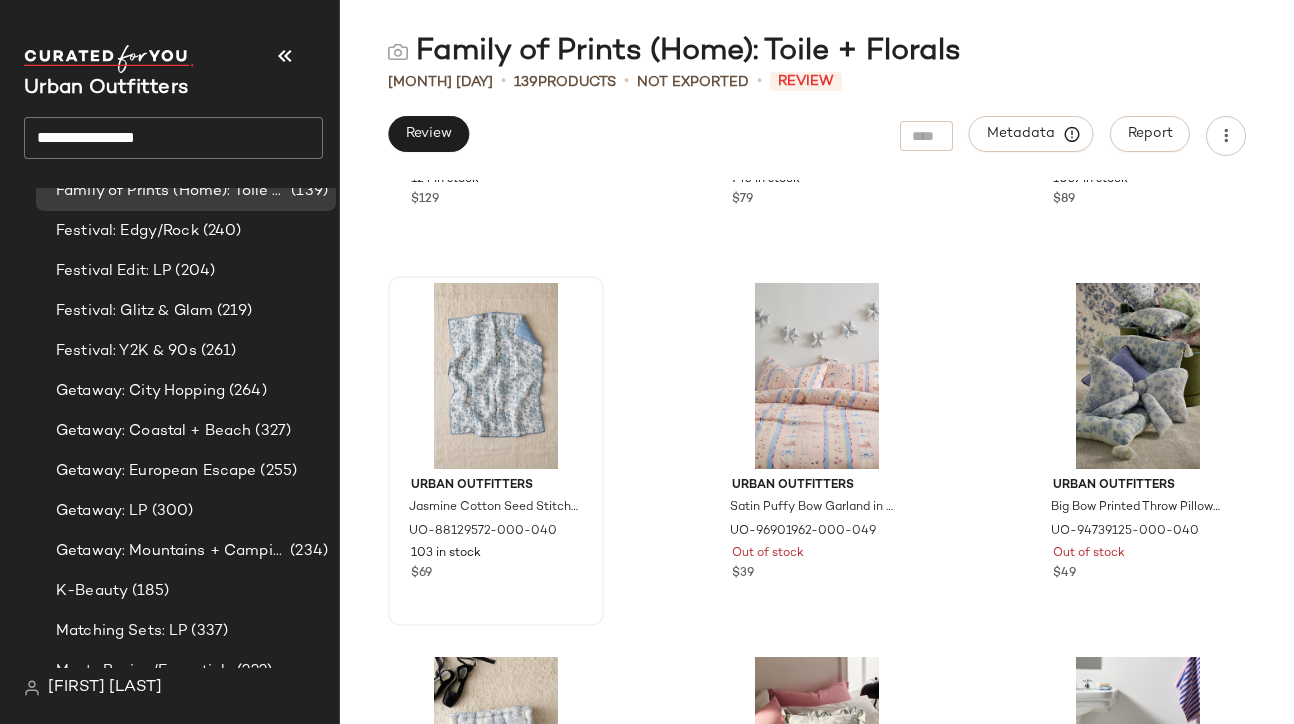 scroll, scrollTop: 4733, scrollLeft: 0, axis: vertical 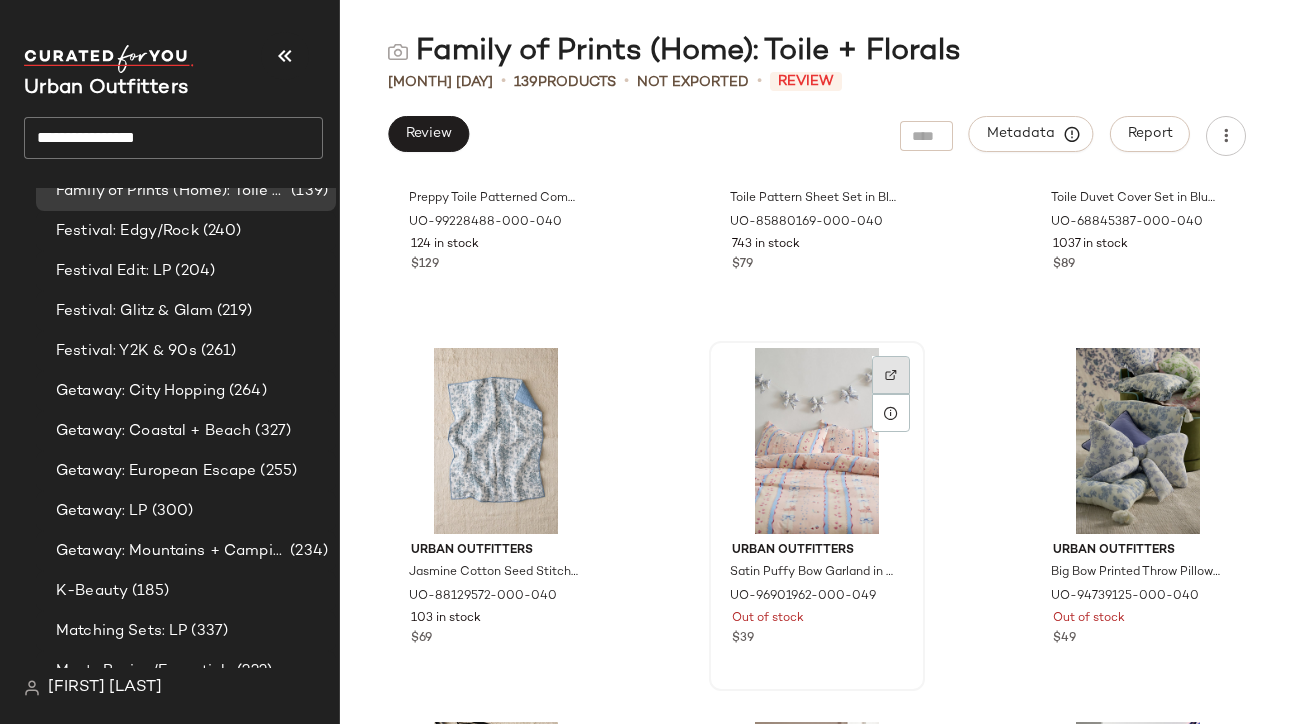 click 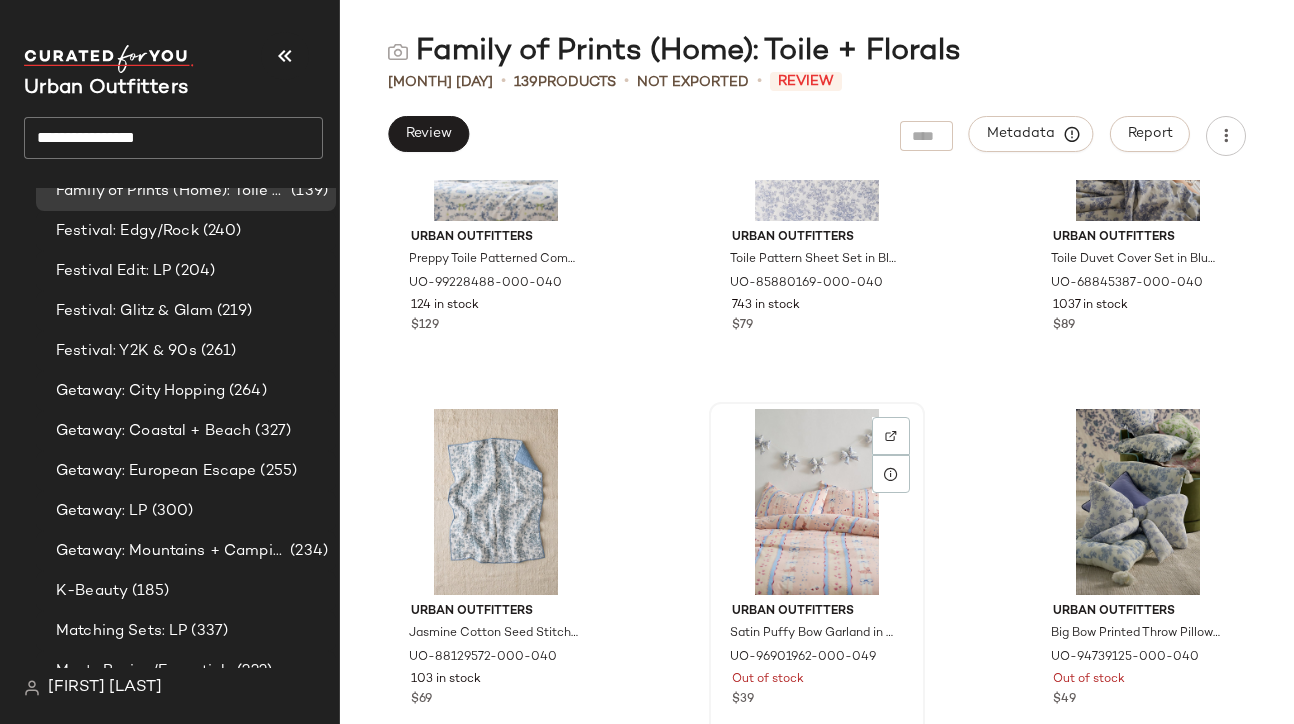 scroll, scrollTop: 4666, scrollLeft: 0, axis: vertical 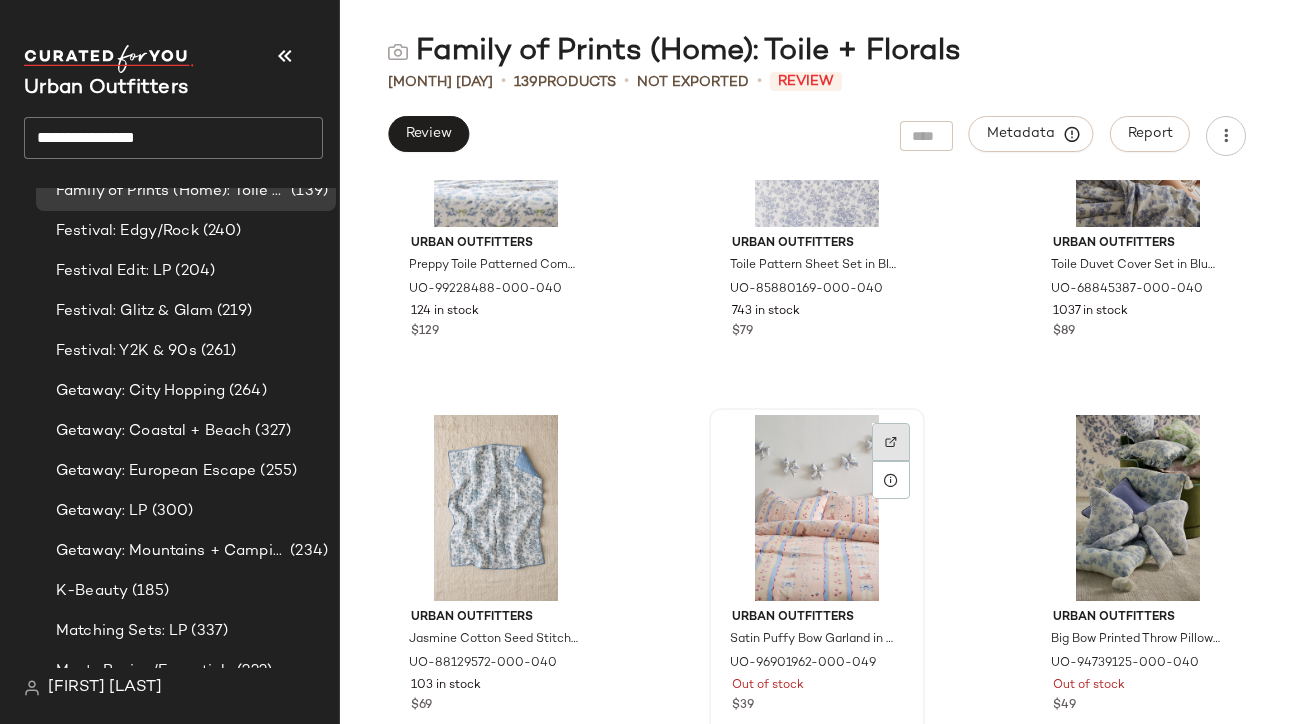 click 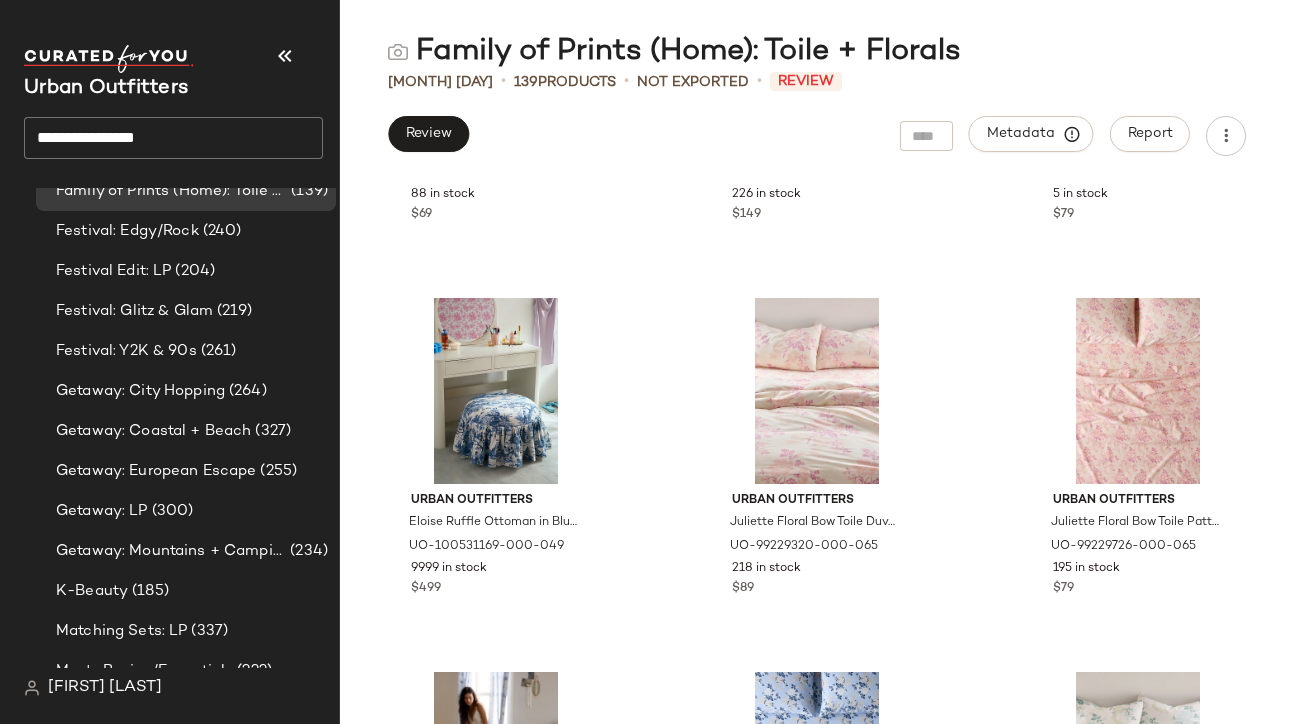 scroll, scrollTop: 6663, scrollLeft: 0, axis: vertical 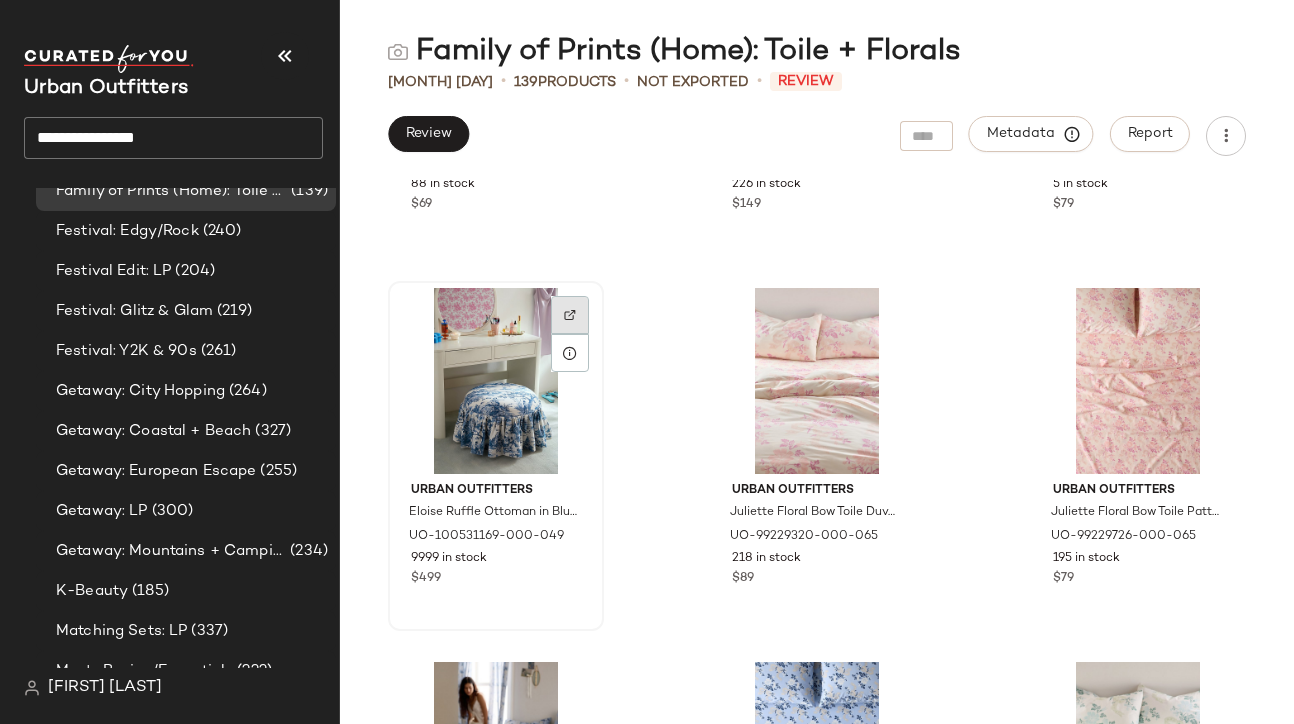 click 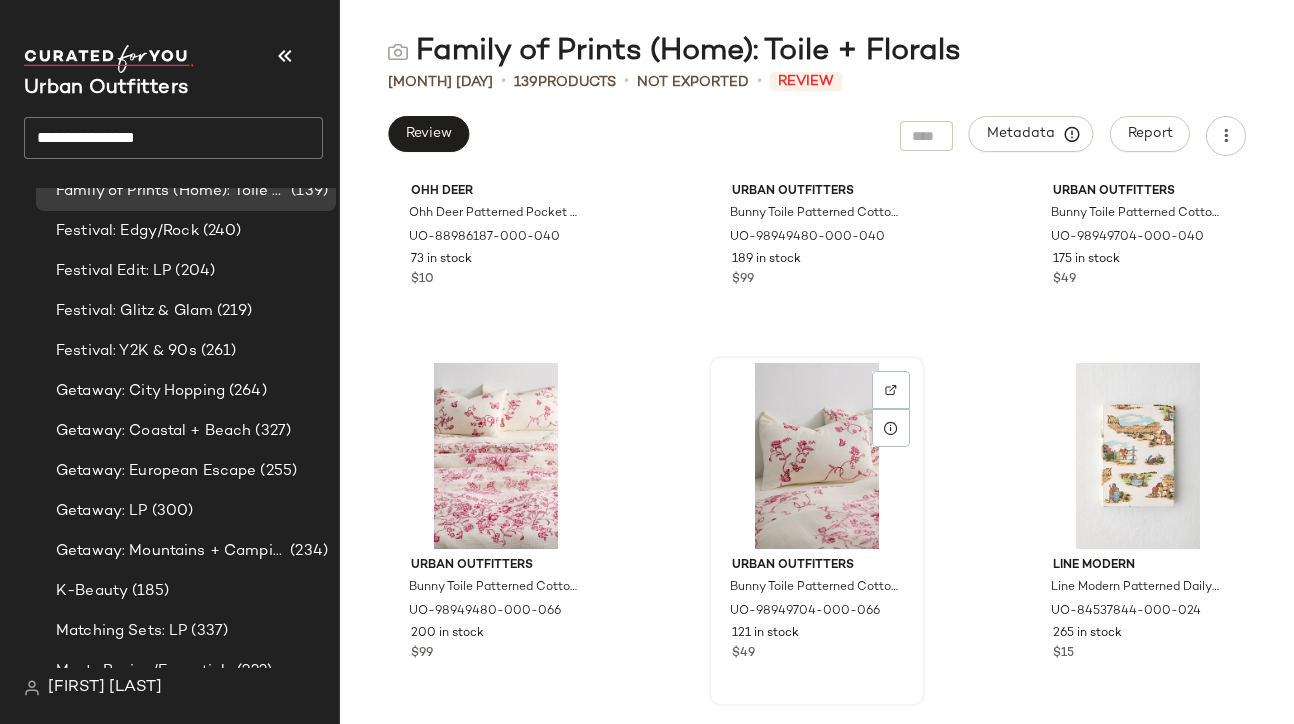 scroll, scrollTop: 8259, scrollLeft: 0, axis: vertical 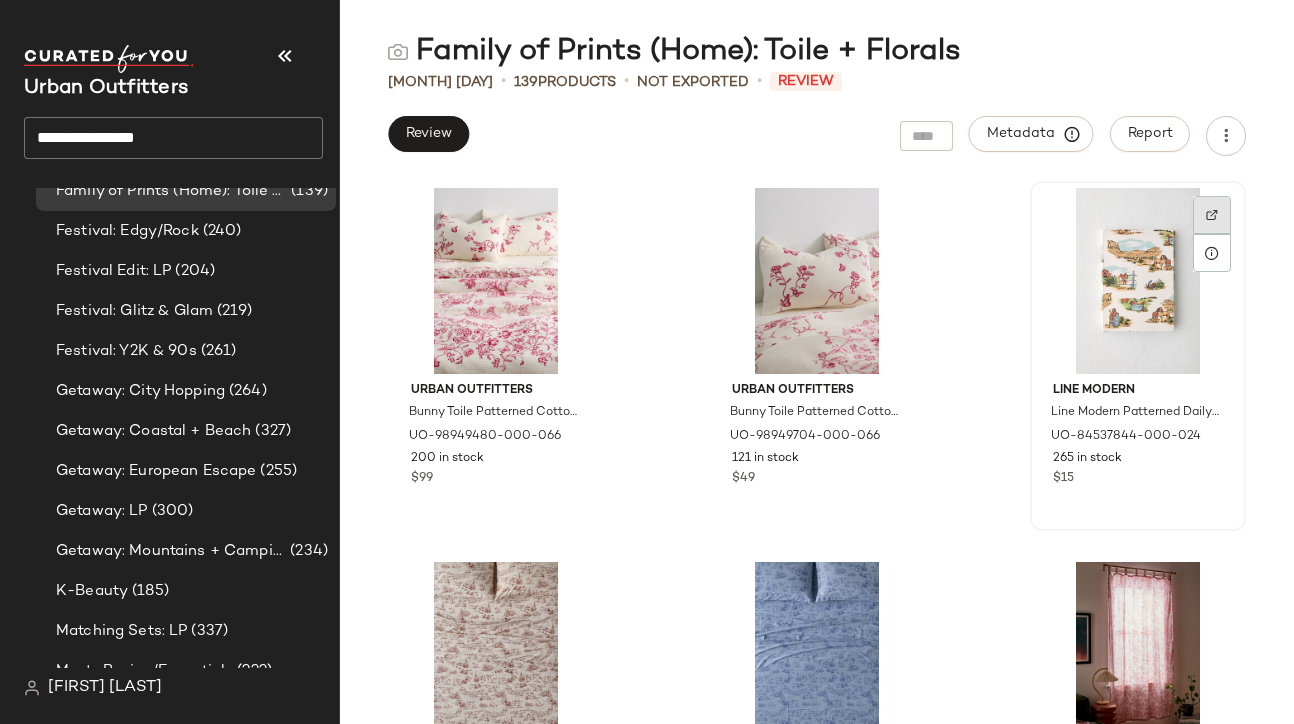 click 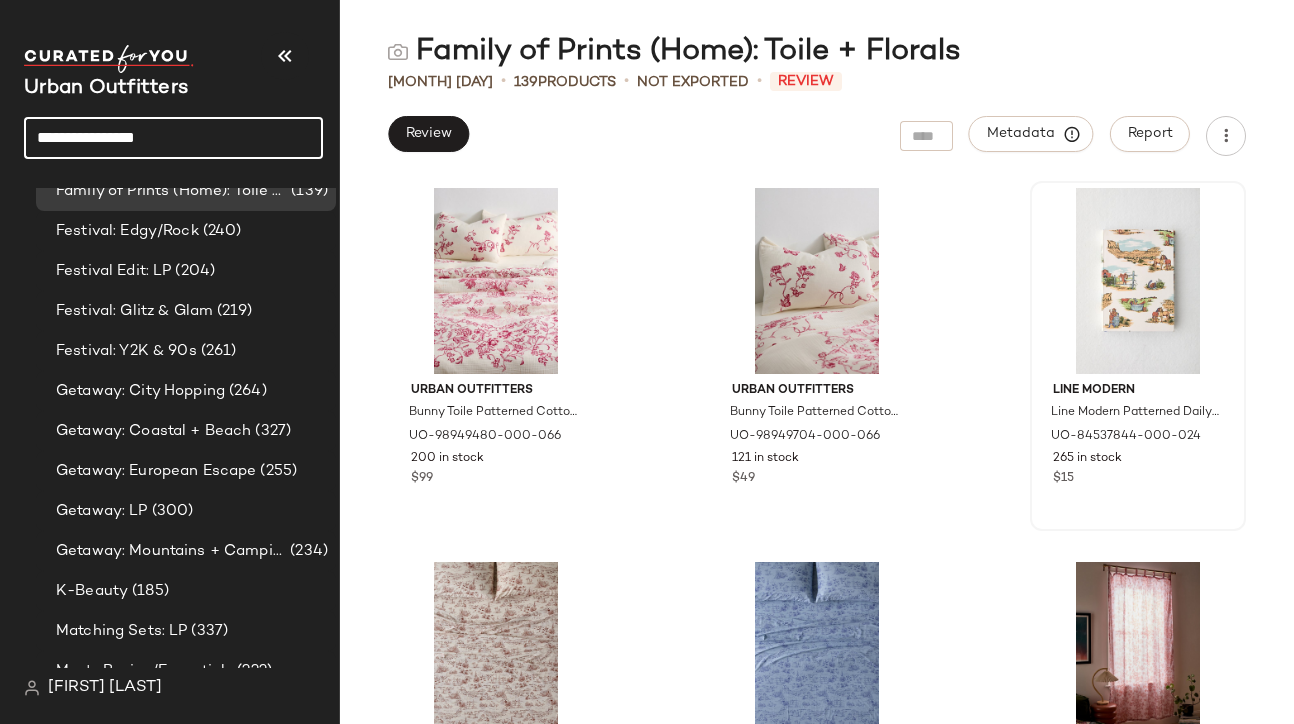 click on "**********" 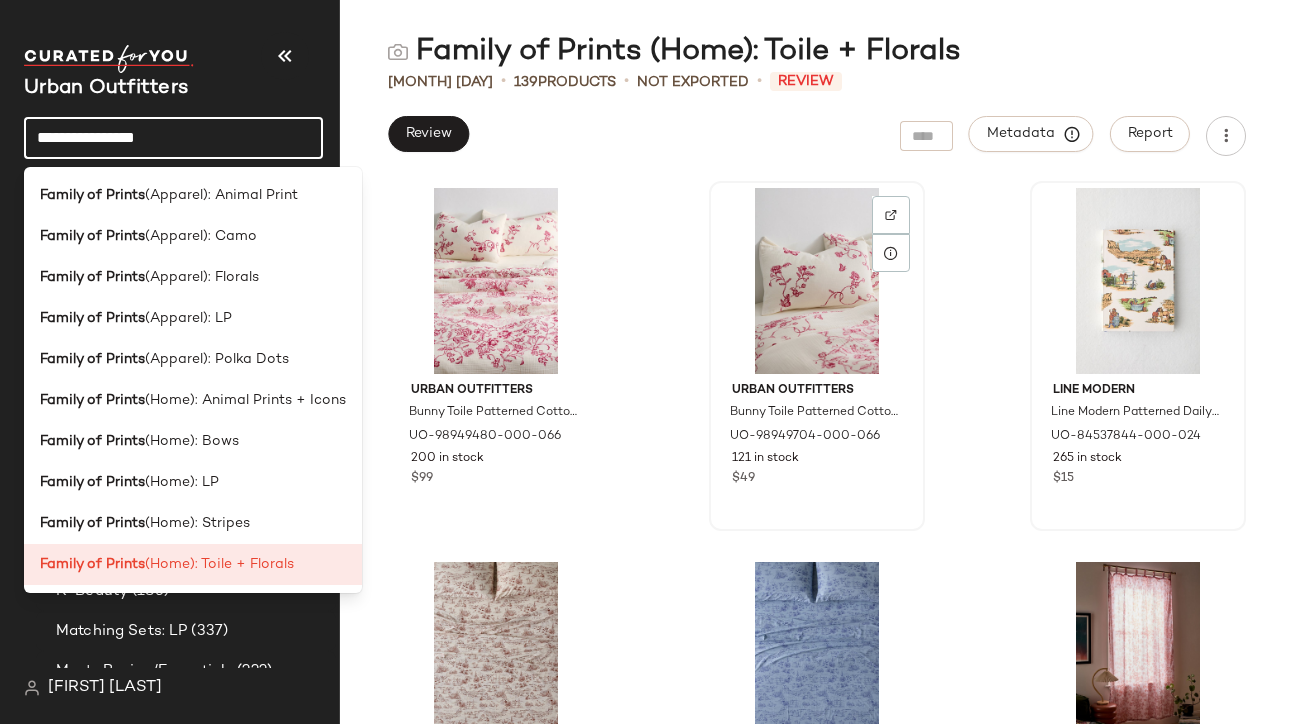 click on "Urban Outfitters Bunny Toile Patterned Cotton Gauze Sham Set in Pink at Urban Outfitters UO-98949704-000-066 121 in stock $49" at bounding box center (817, 431) 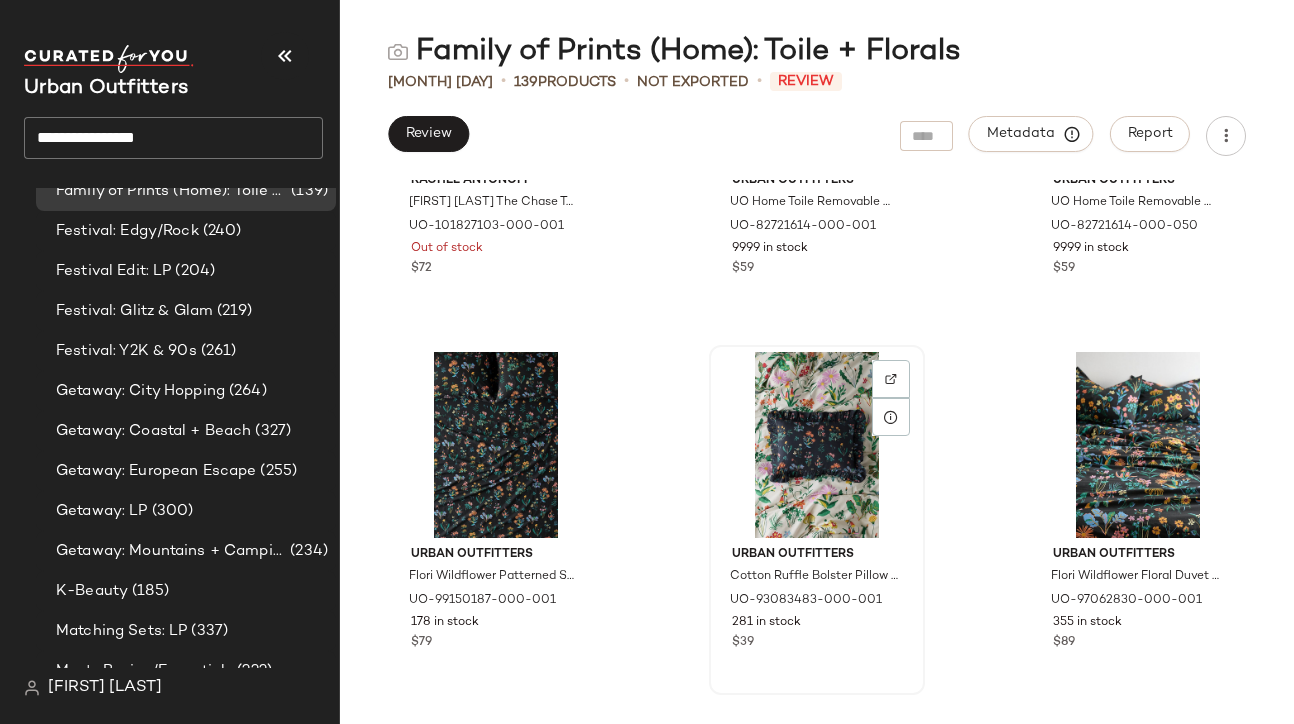 scroll, scrollTop: 10440, scrollLeft: 0, axis: vertical 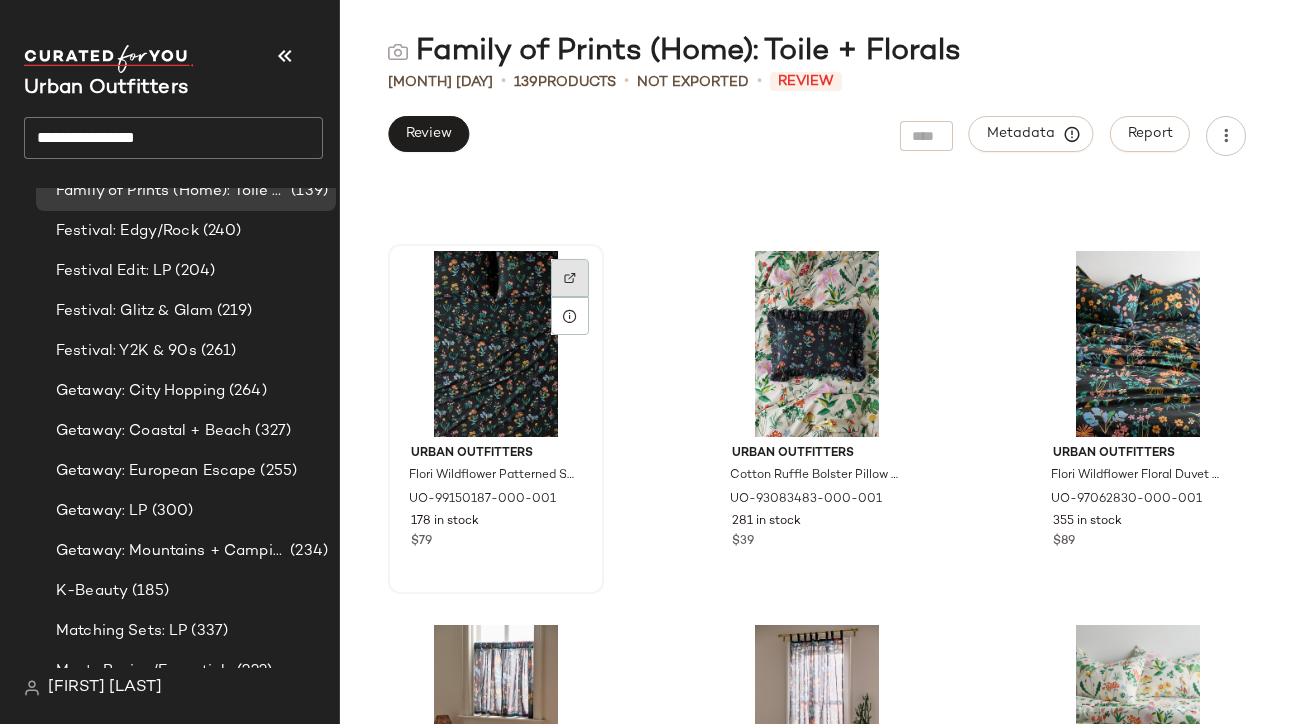 click 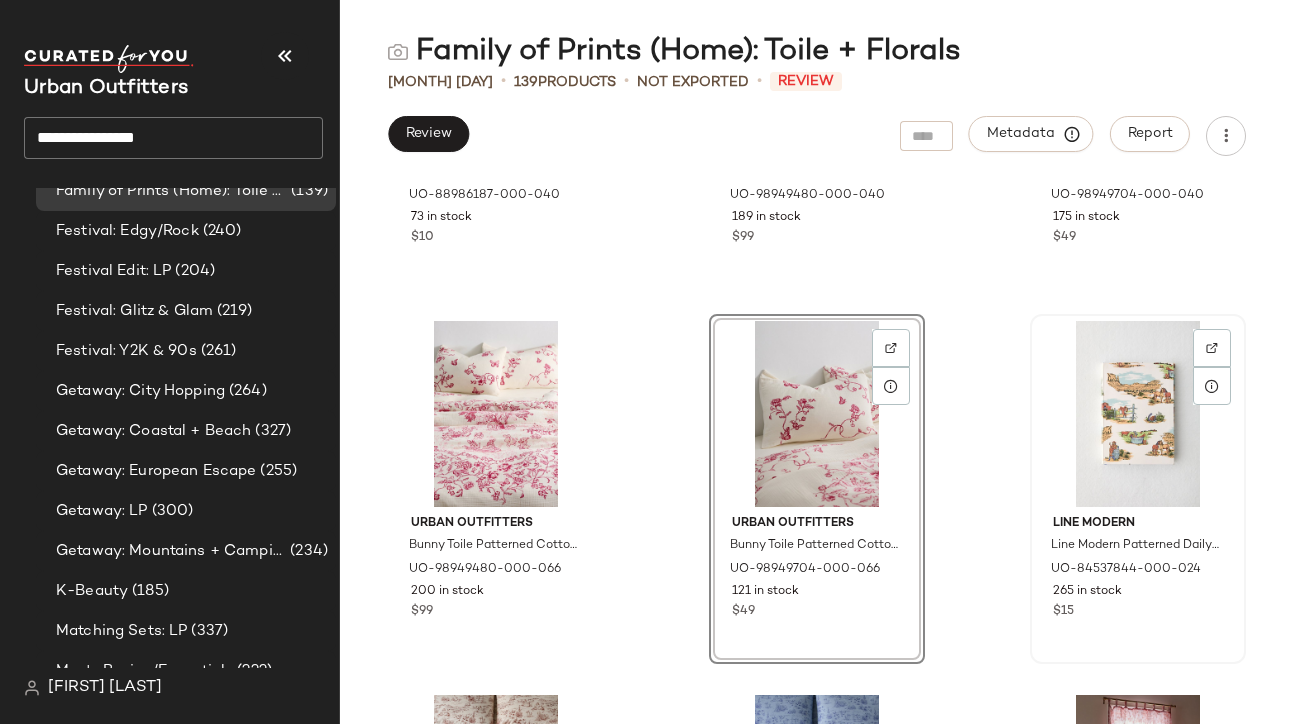 scroll, scrollTop: 8130, scrollLeft: 0, axis: vertical 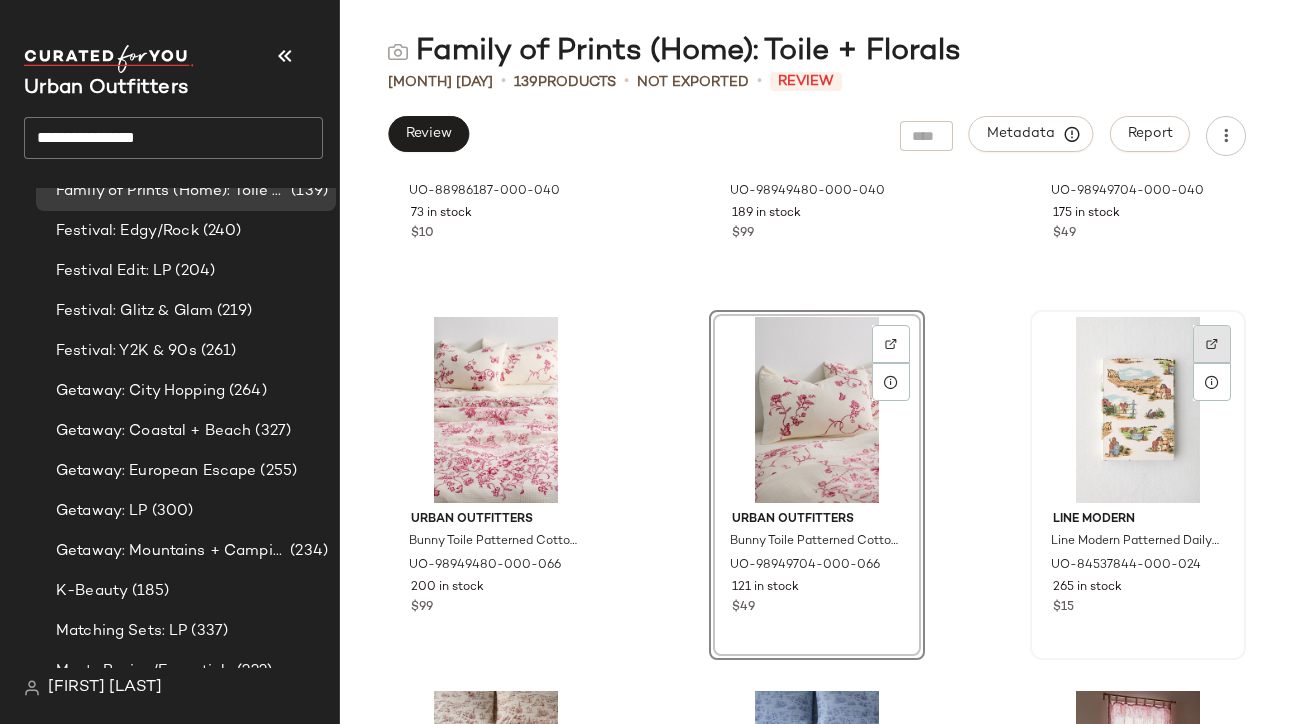 click 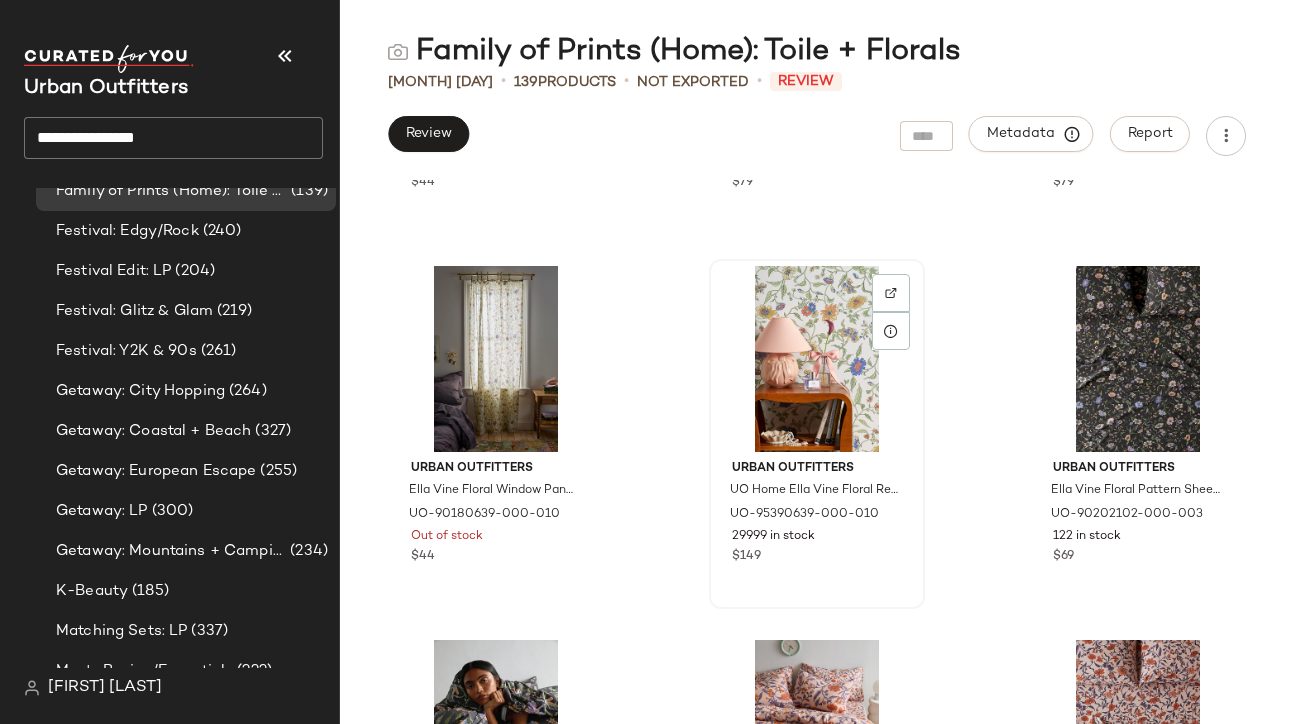scroll, scrollTop: 14562, scrollLeft: 0, axis: vertical 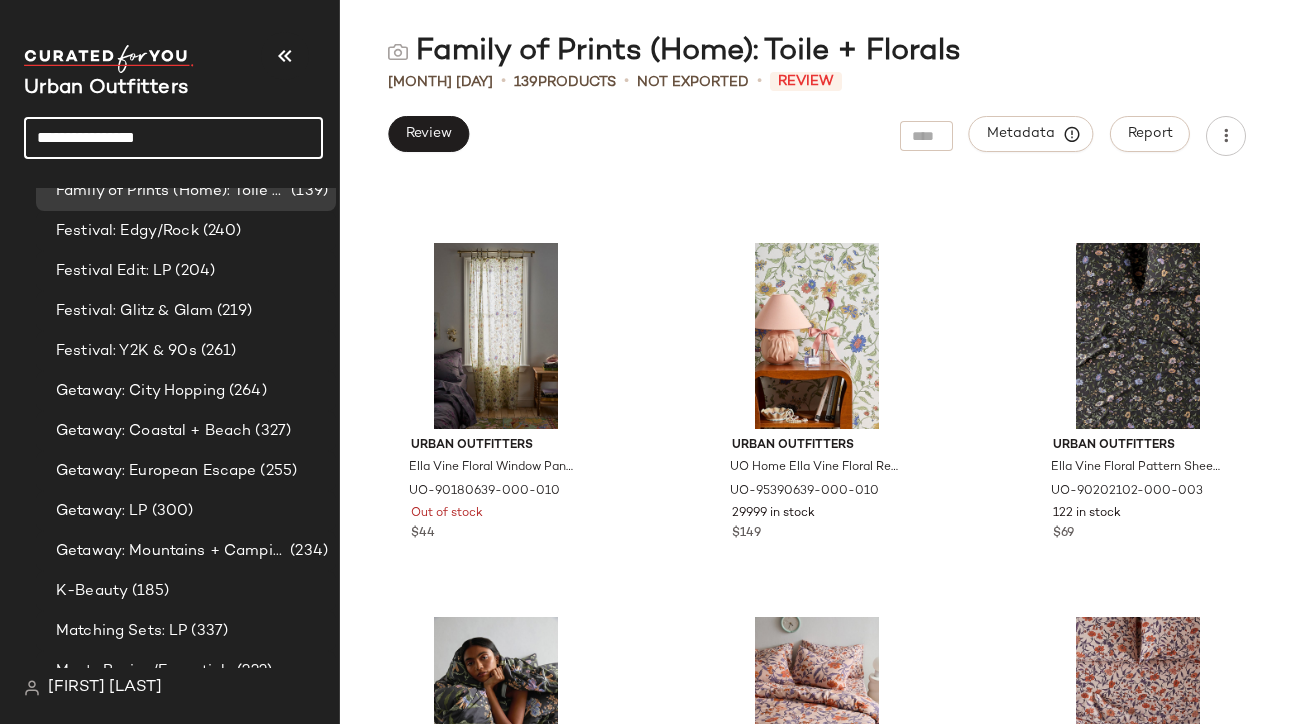 click on "**********" 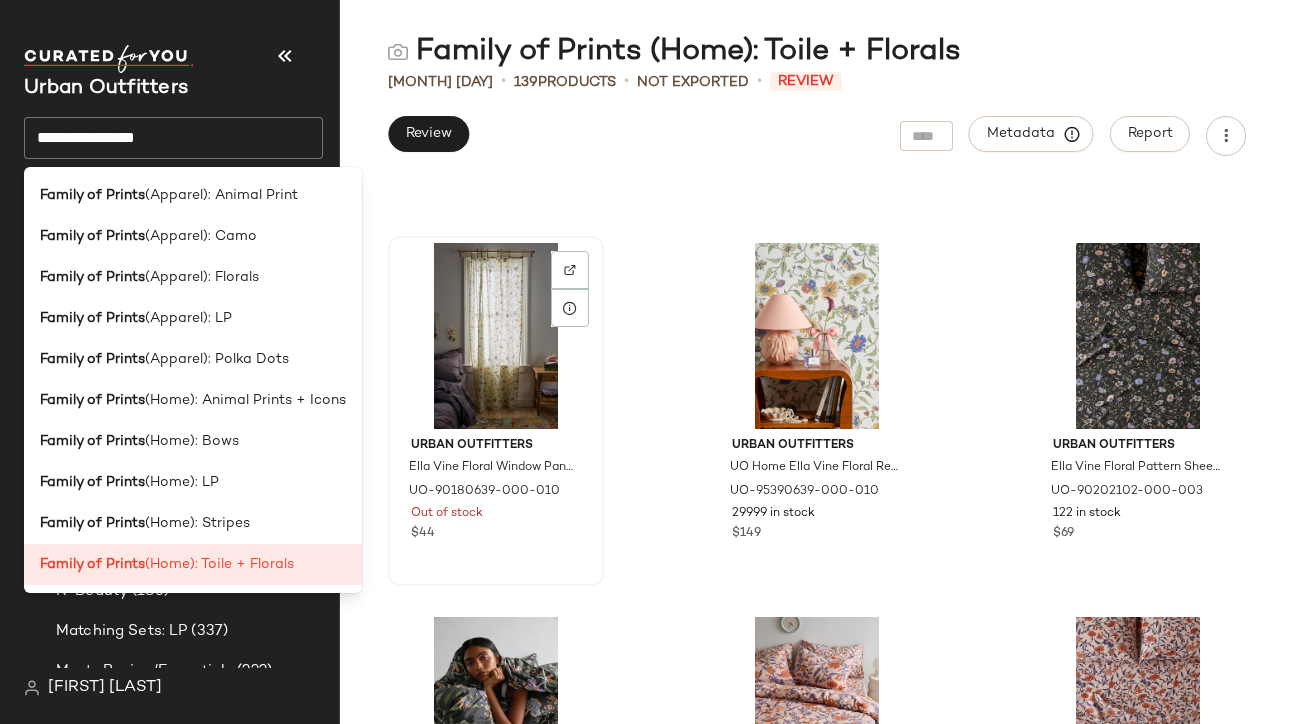 click on "Urban Outfitters Ella Vine Floral Window Panel in White at Urban Outfitters UO-90180639-000-010 Out of stock $44" at bounding box center (496, 411) 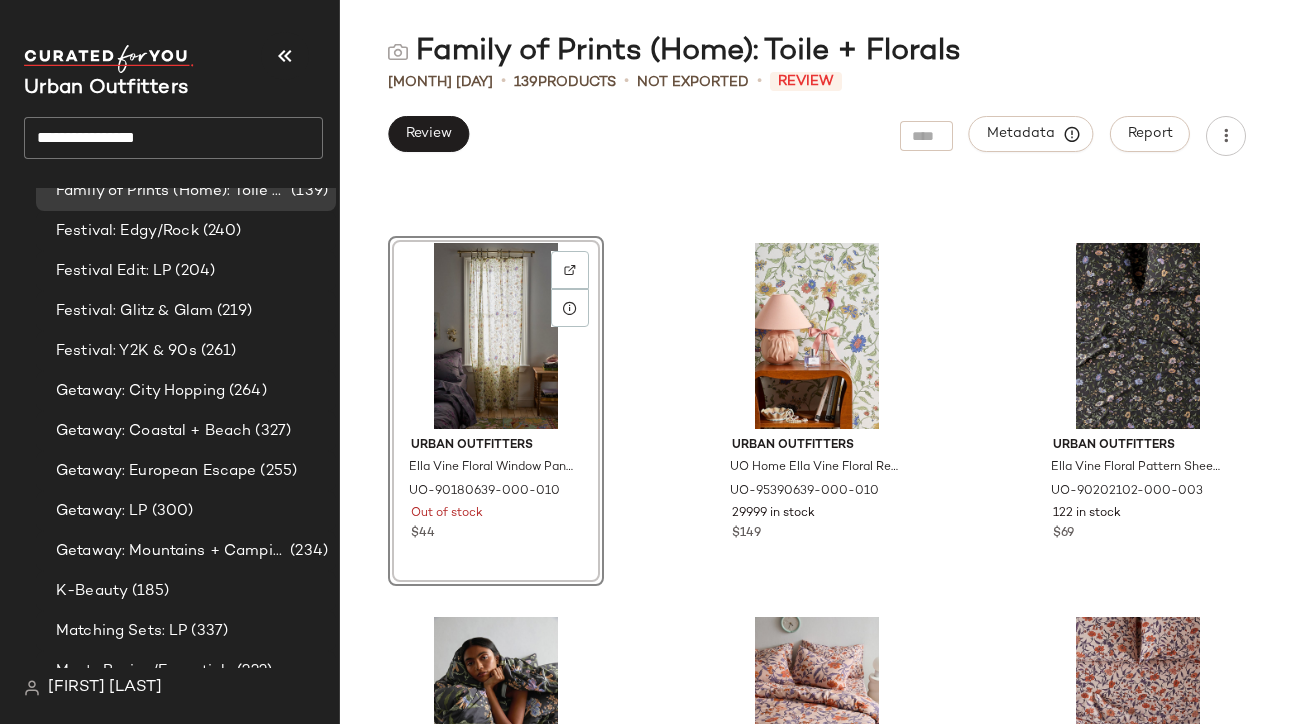 click on "**********" 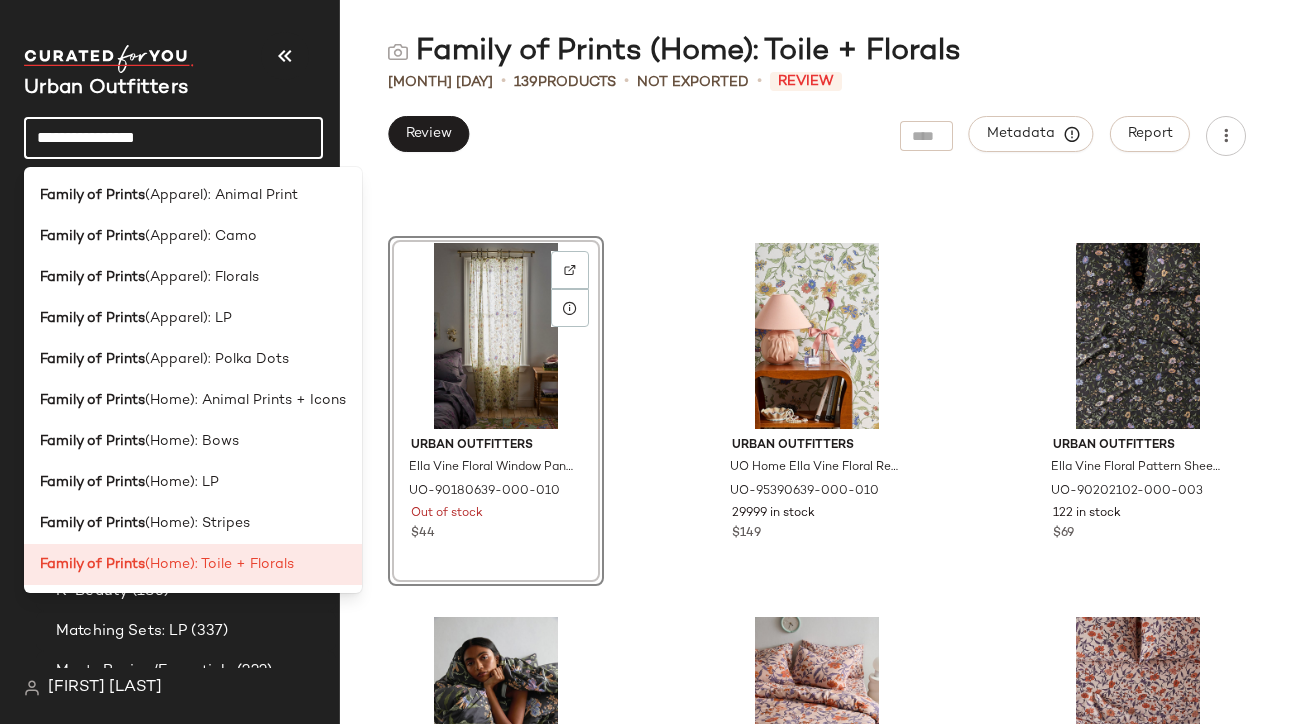 click on "**********" 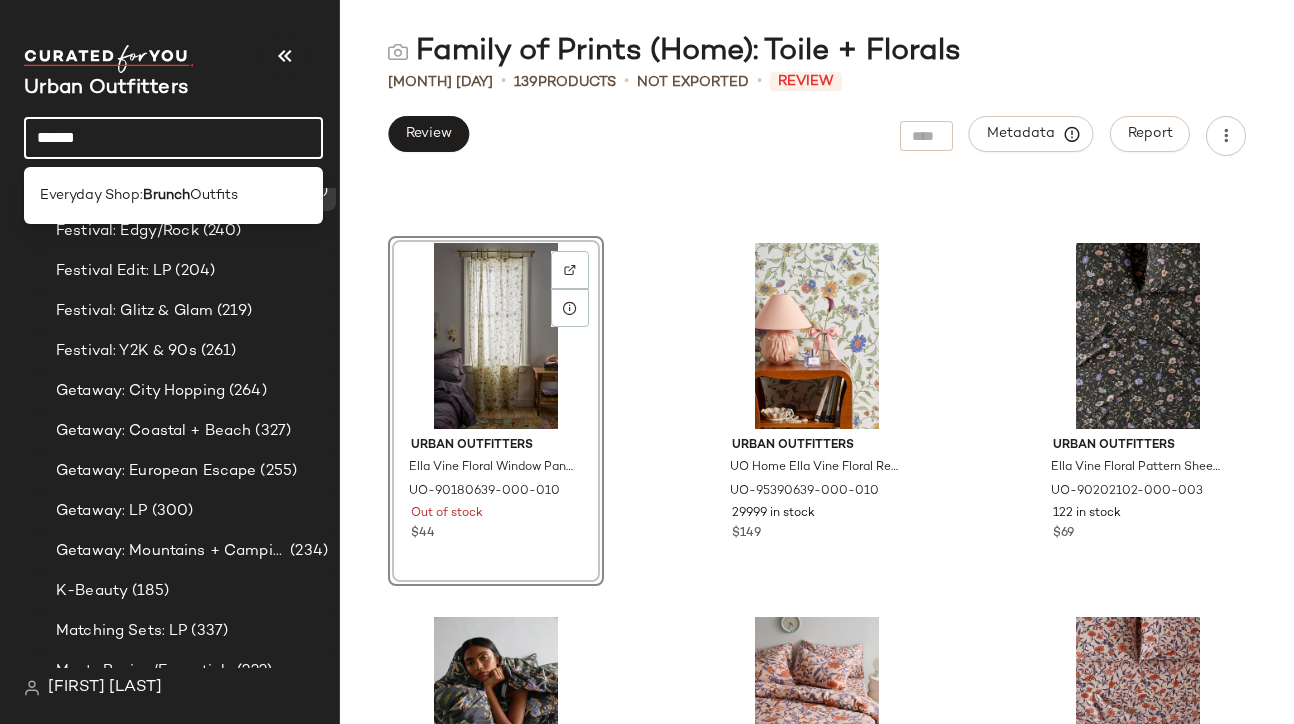 type on "******" 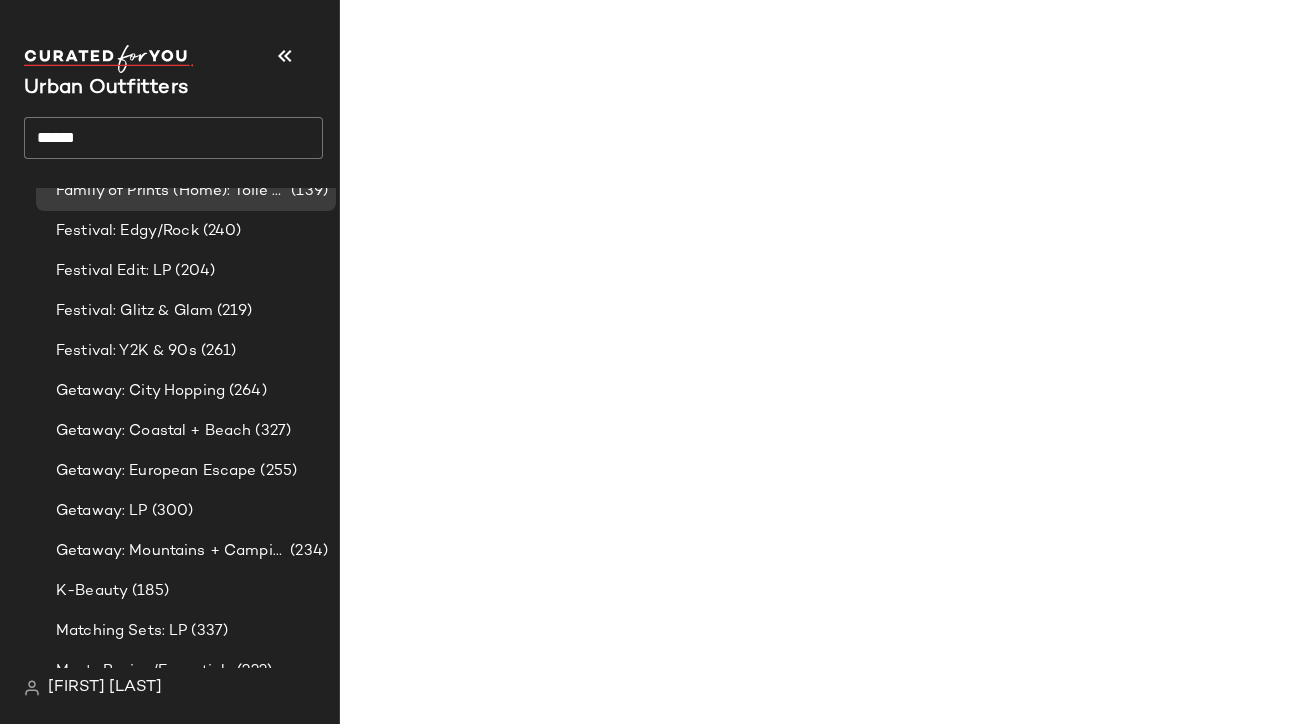 click on "******" 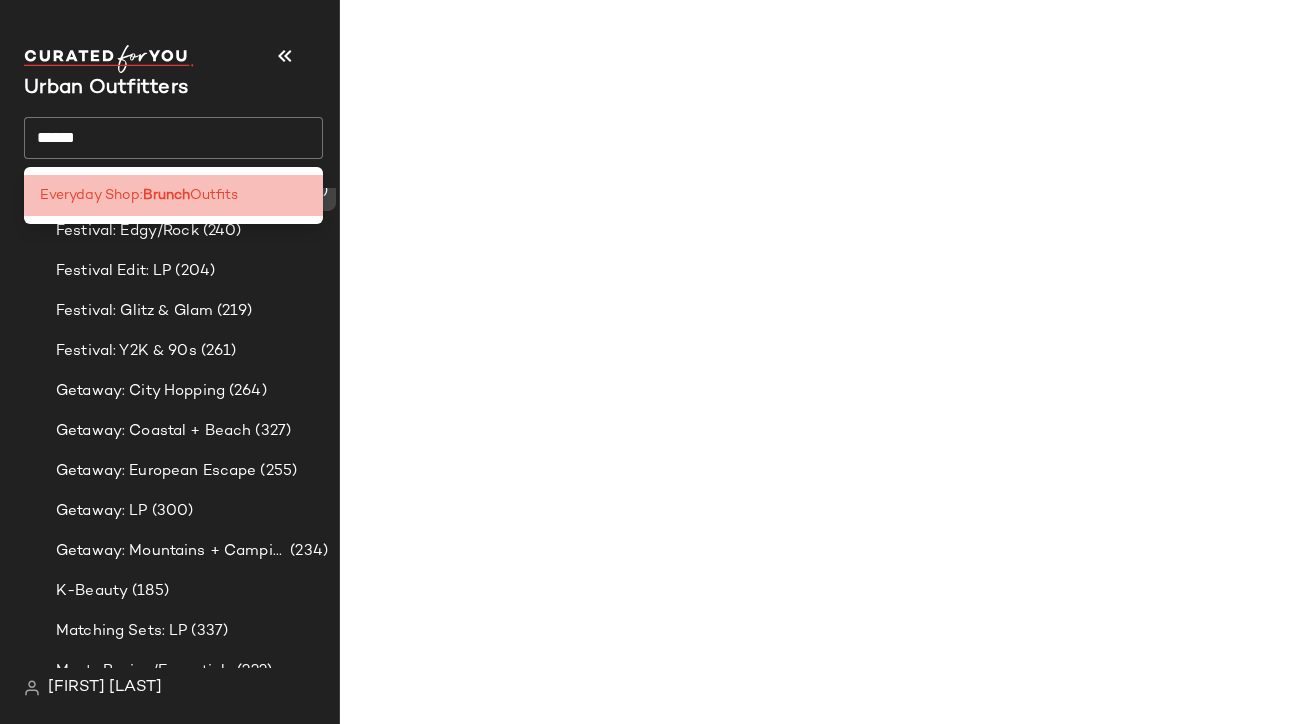 click on "Brunch" at bounding box center [166, 195] 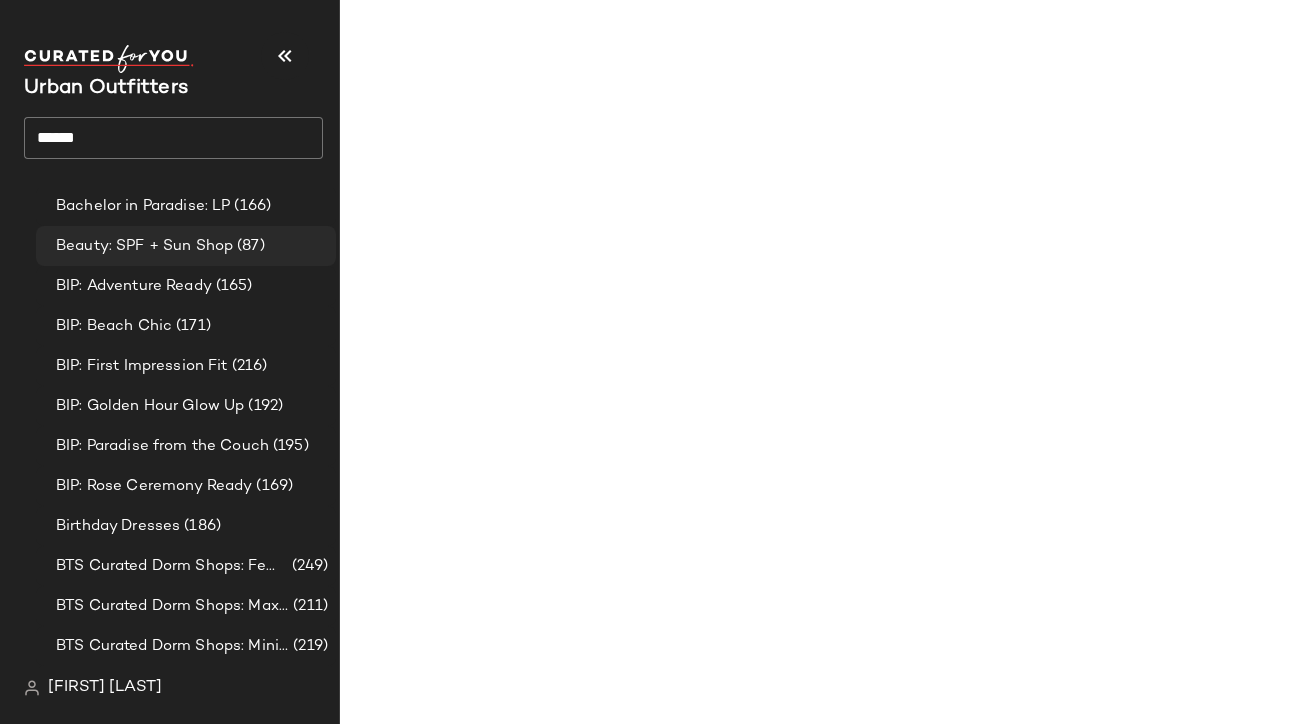 scroll, scrollTop: 0, scrollLeft: 0, axis: both 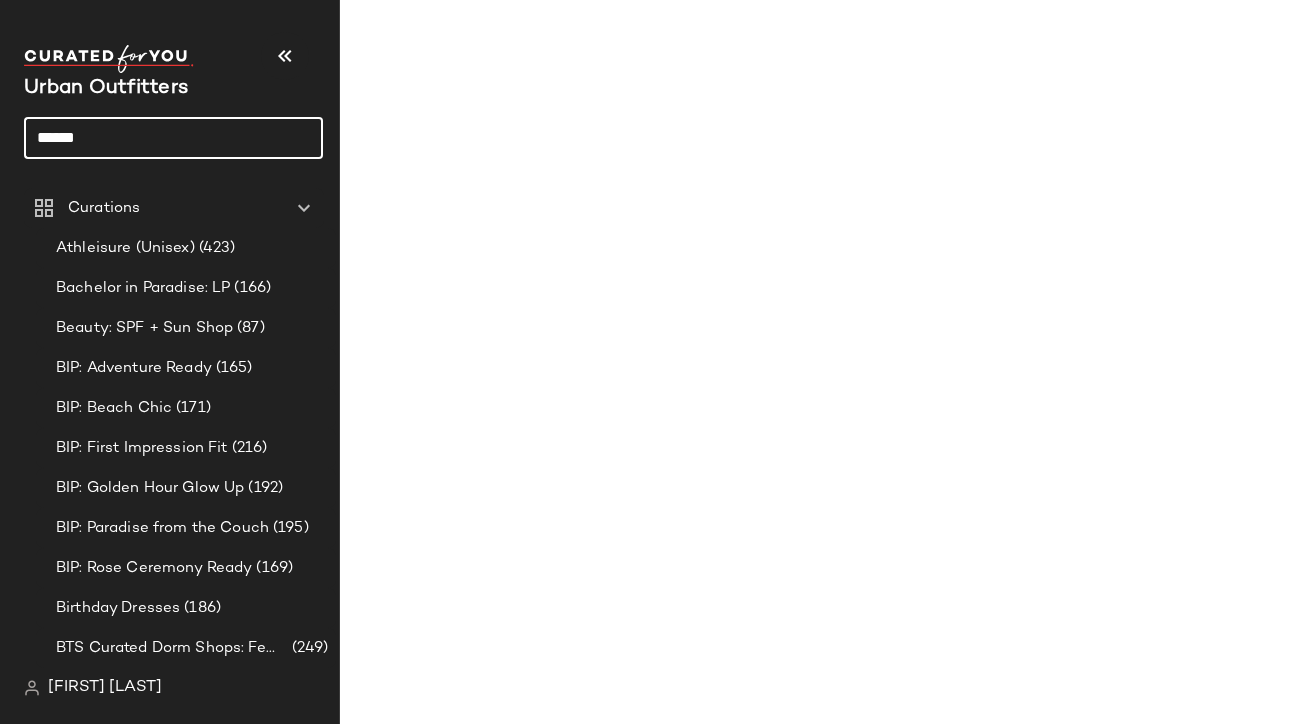 click on "******" 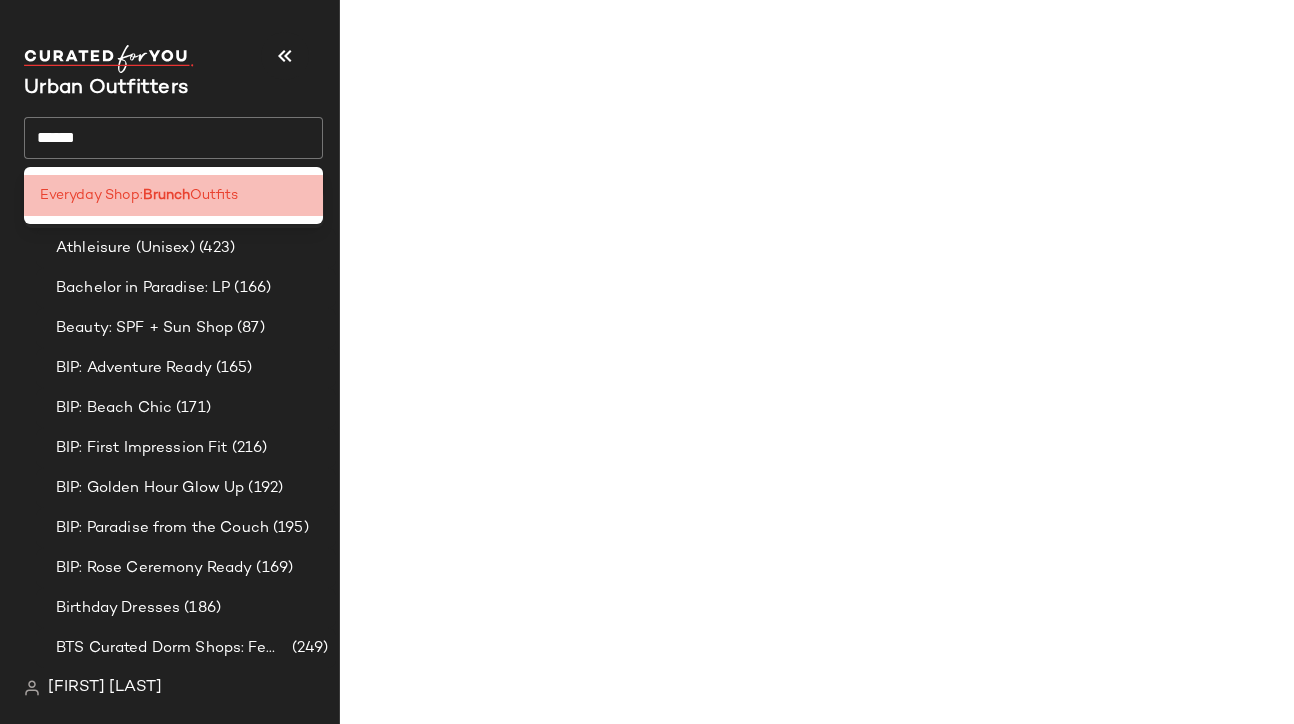 click on "Everyday Shop:" at bounding box center [91, 195] 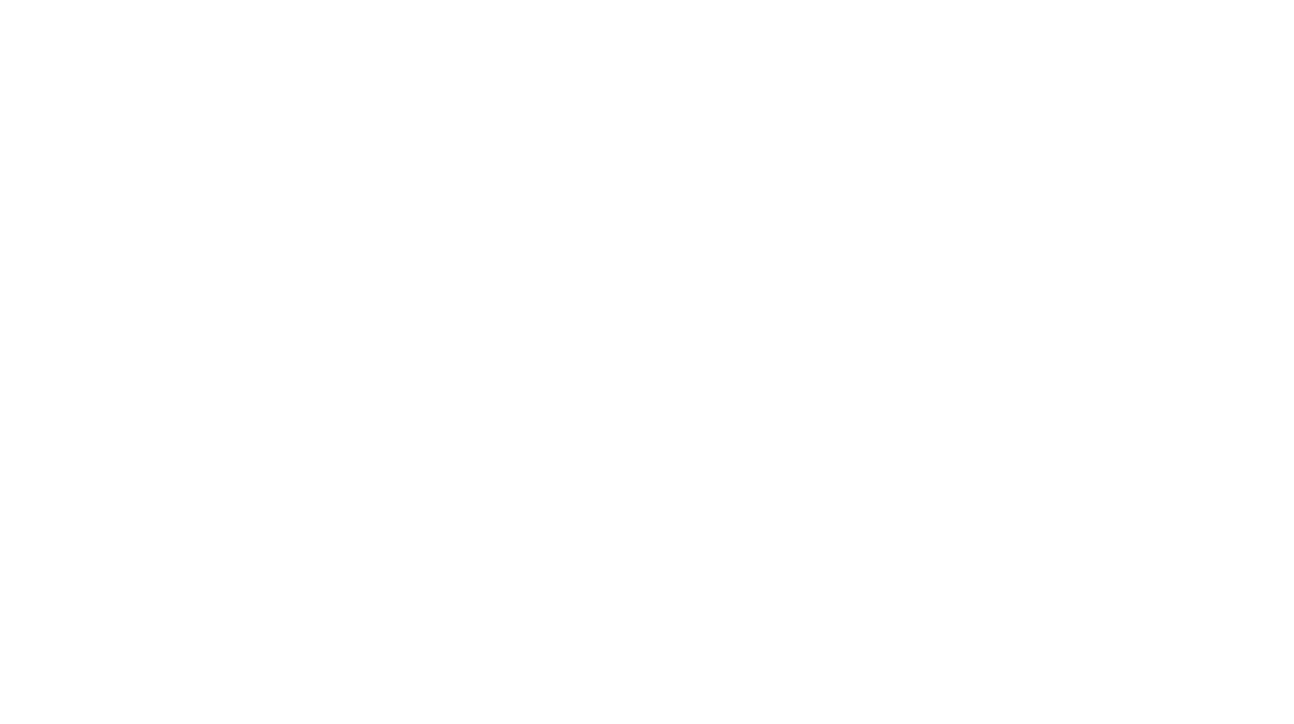 scroll, scrollTop: 0, scrollLeft: 0, axis: both 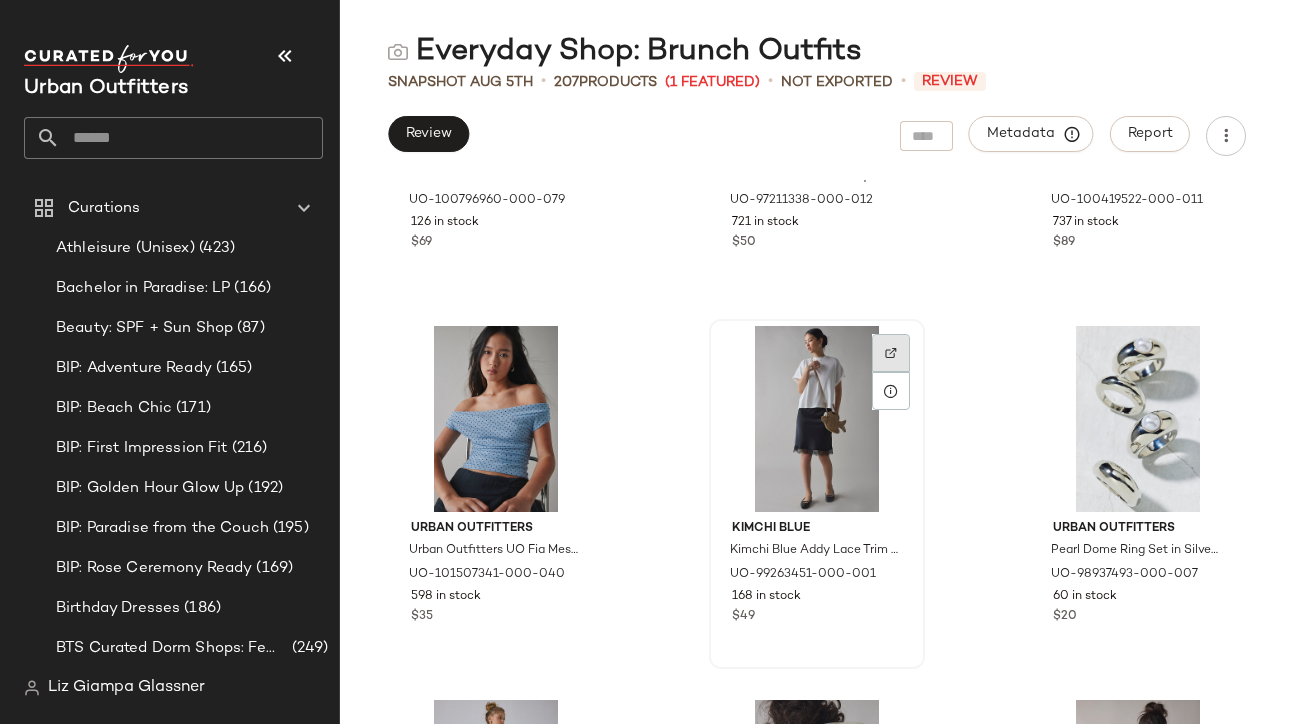 click 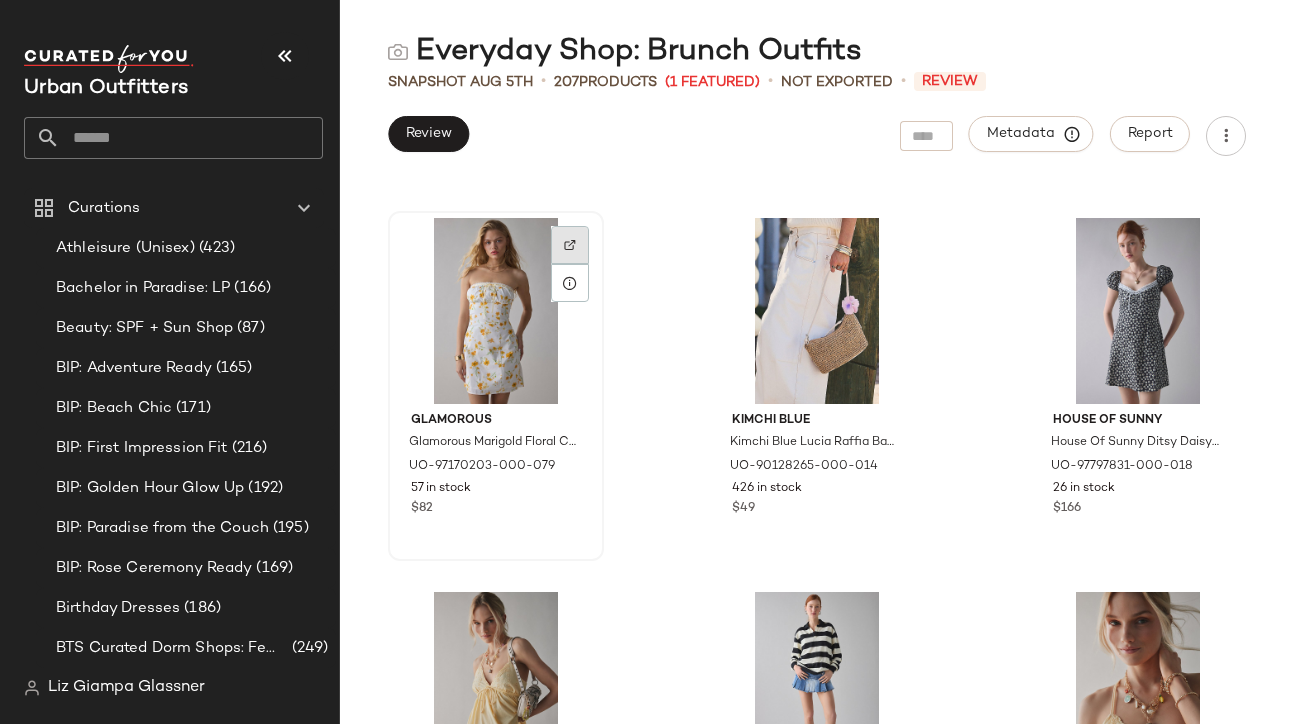scroll, scrollTop: 11216, scrollLeft: 0, axis: vertical 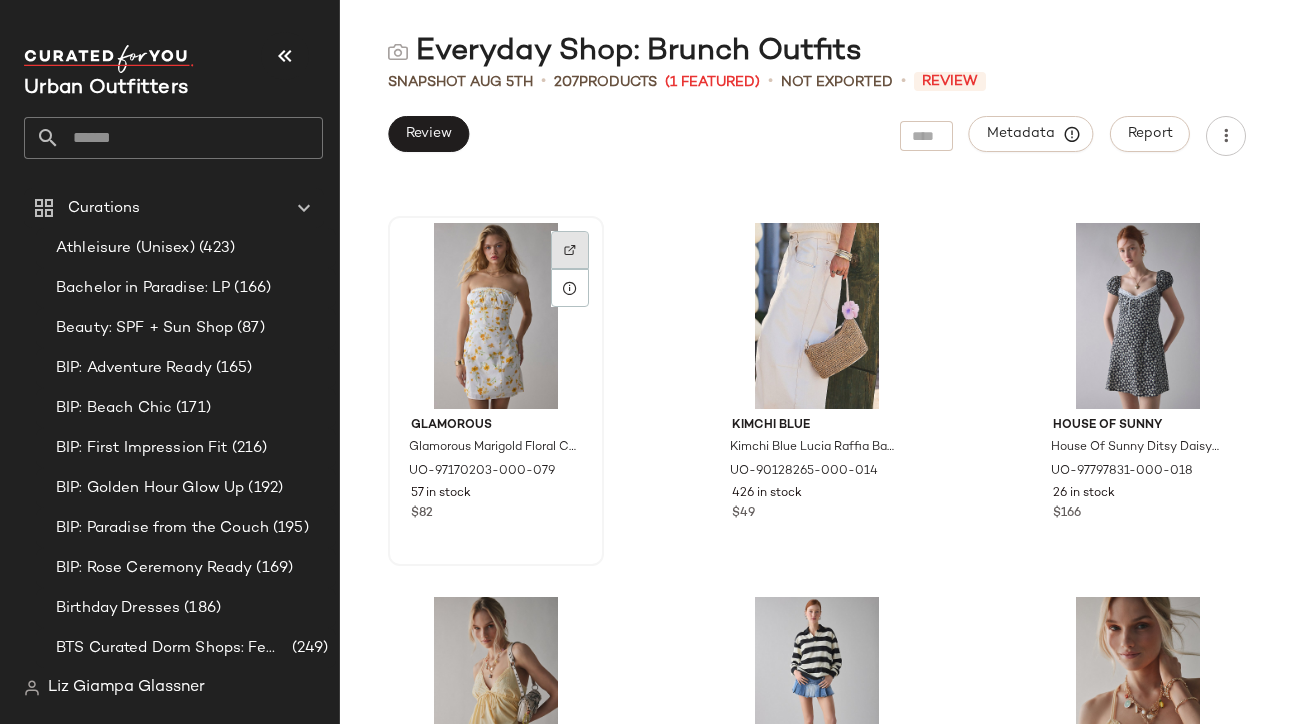 click 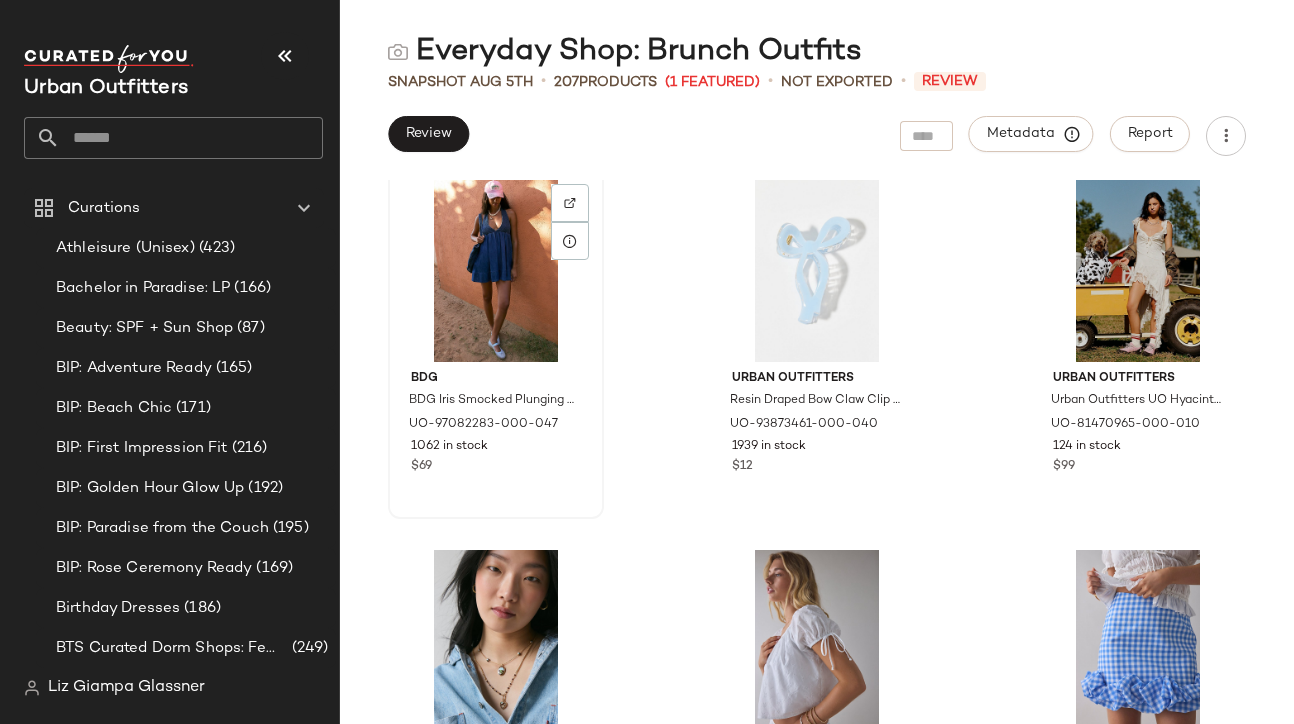 scroll, scrollTop: 12013, scrollLeft: 0, axis: vertical 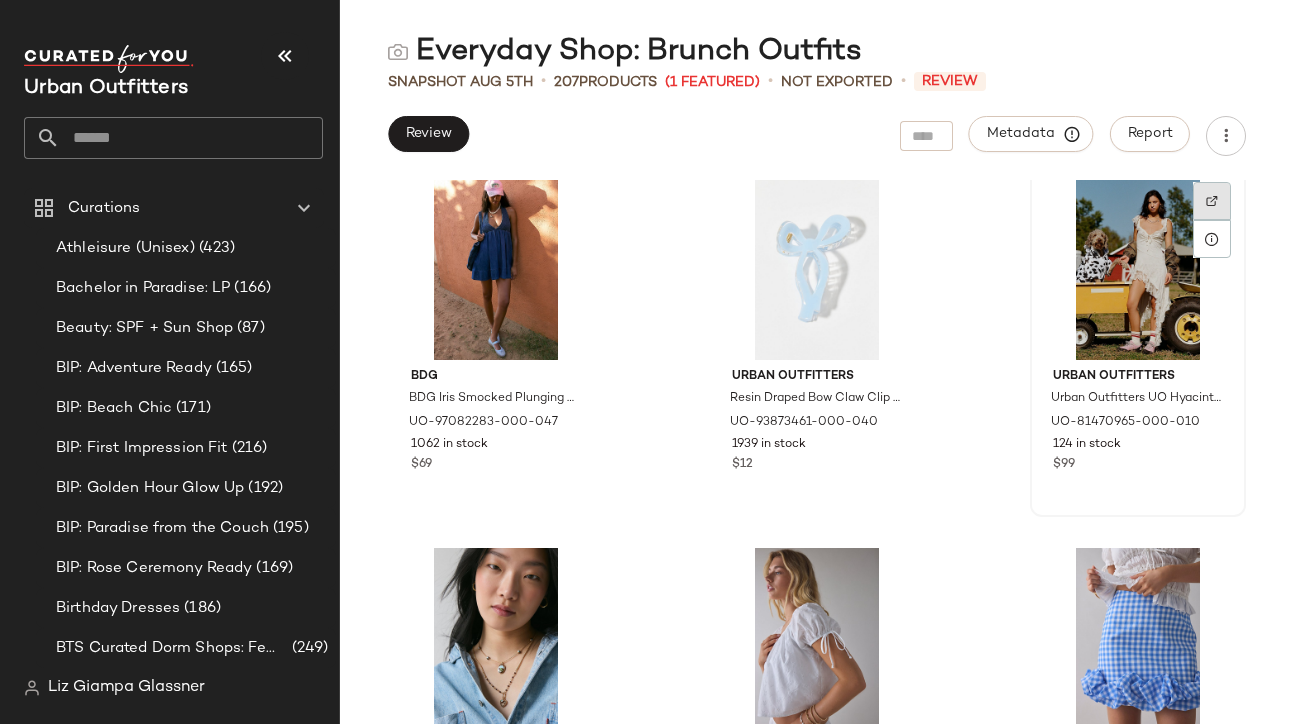 click 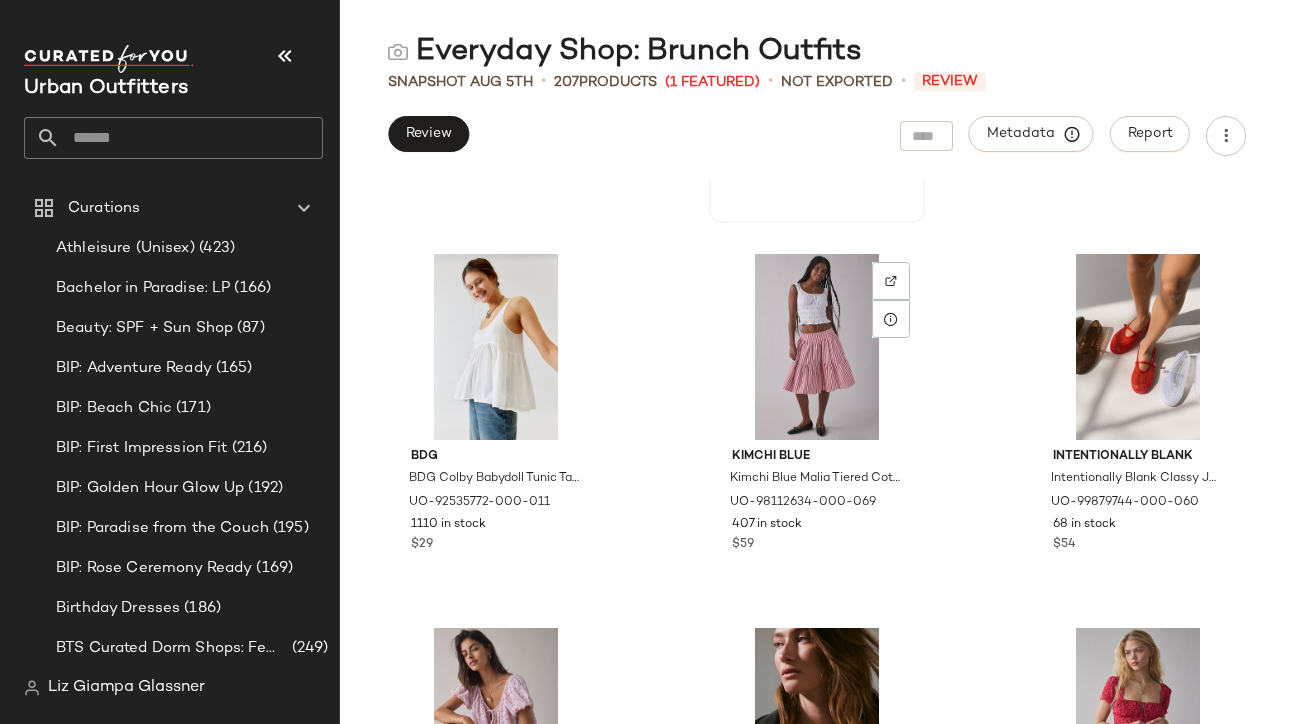 scroll, scrollTop: 16369, scrollLeft: 0, axis: vertical 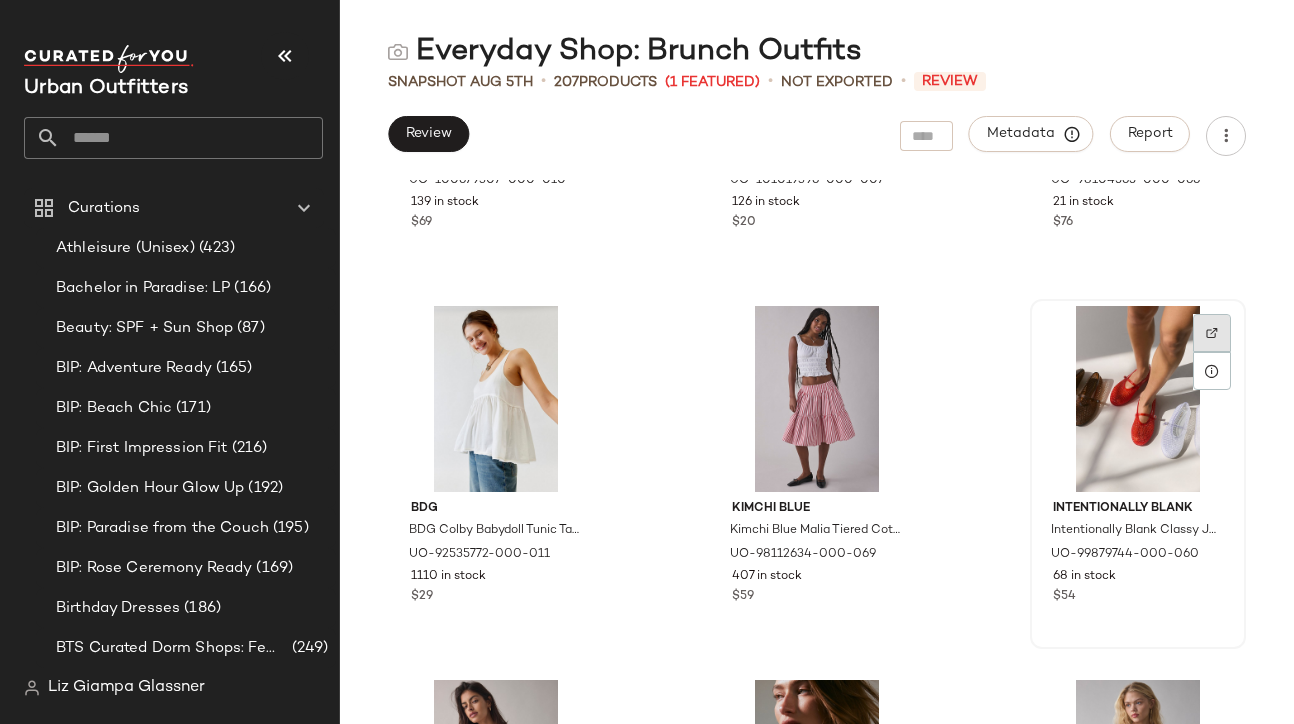 click 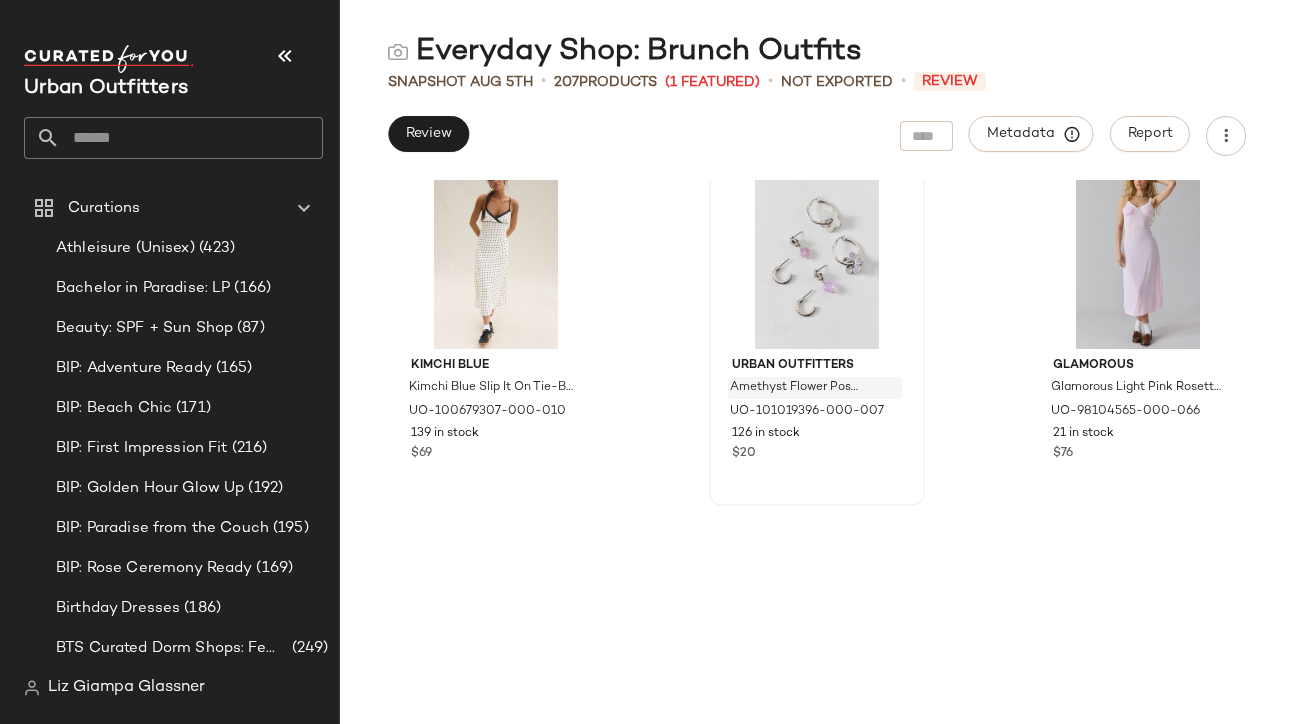 scroll, scrollTop: 16330, scrollLeft: 0, axis: vertical 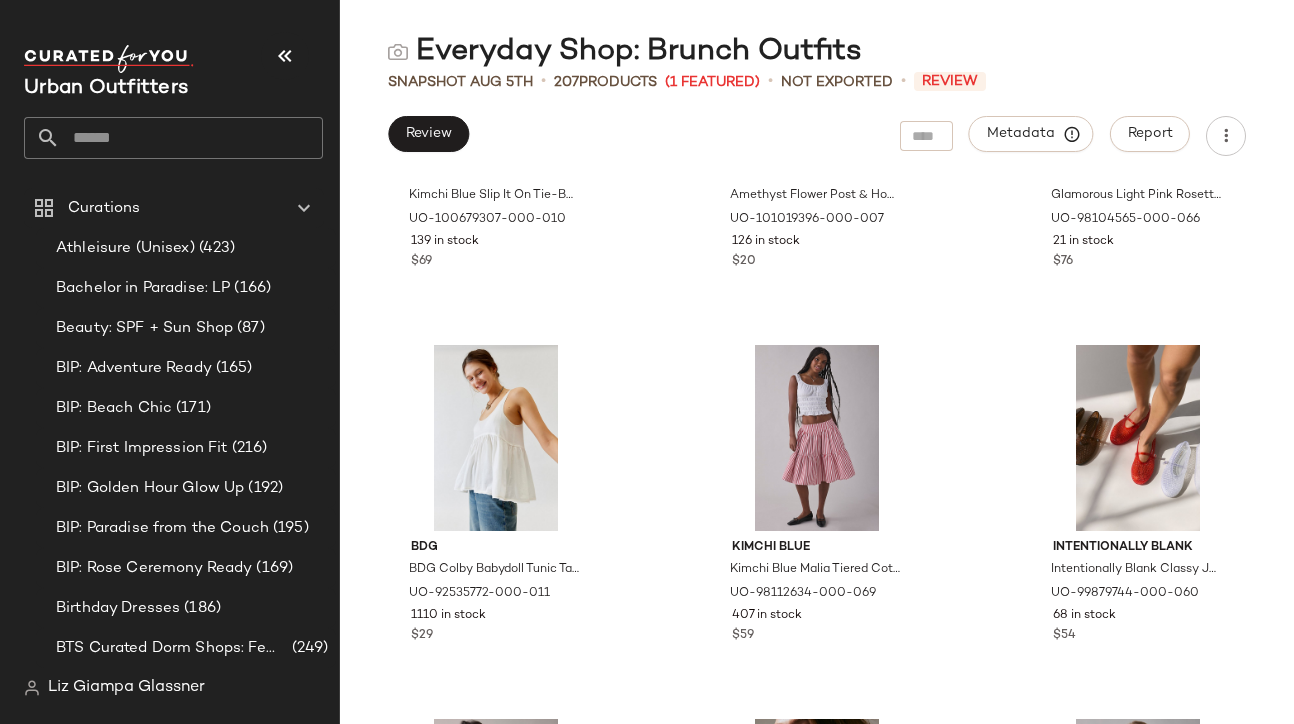 click 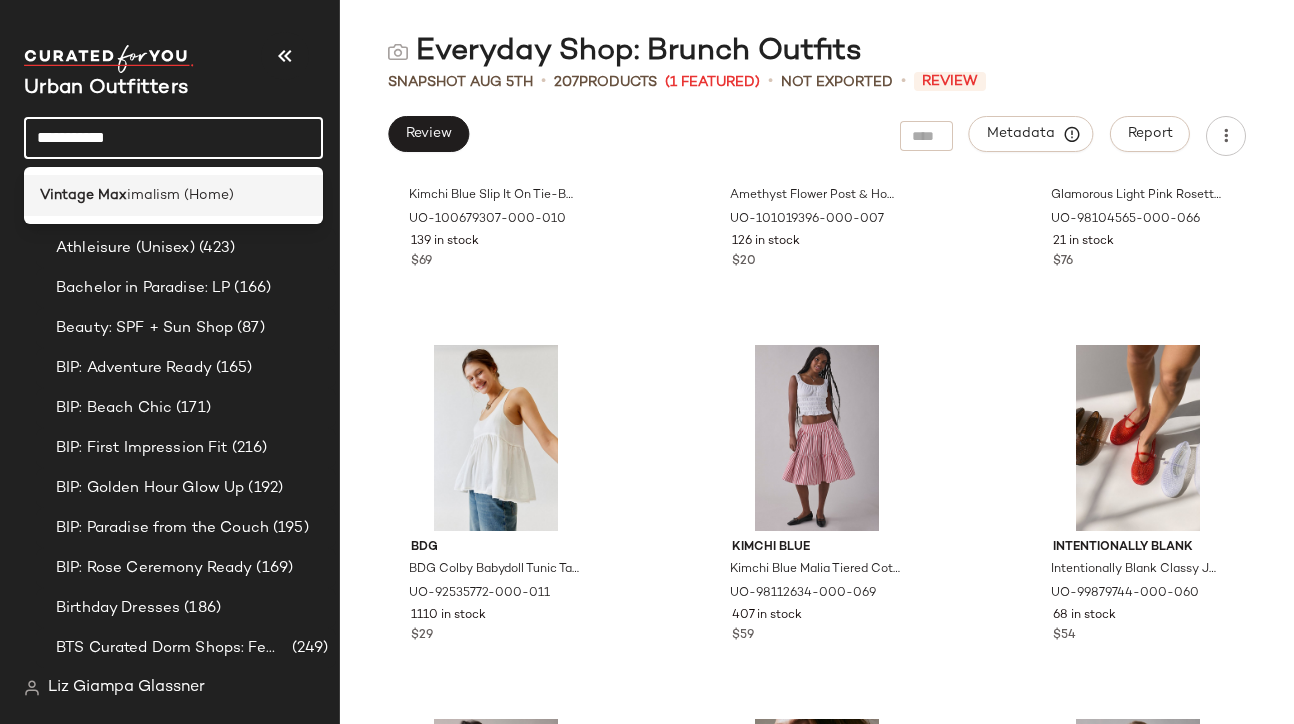 type on "**********" 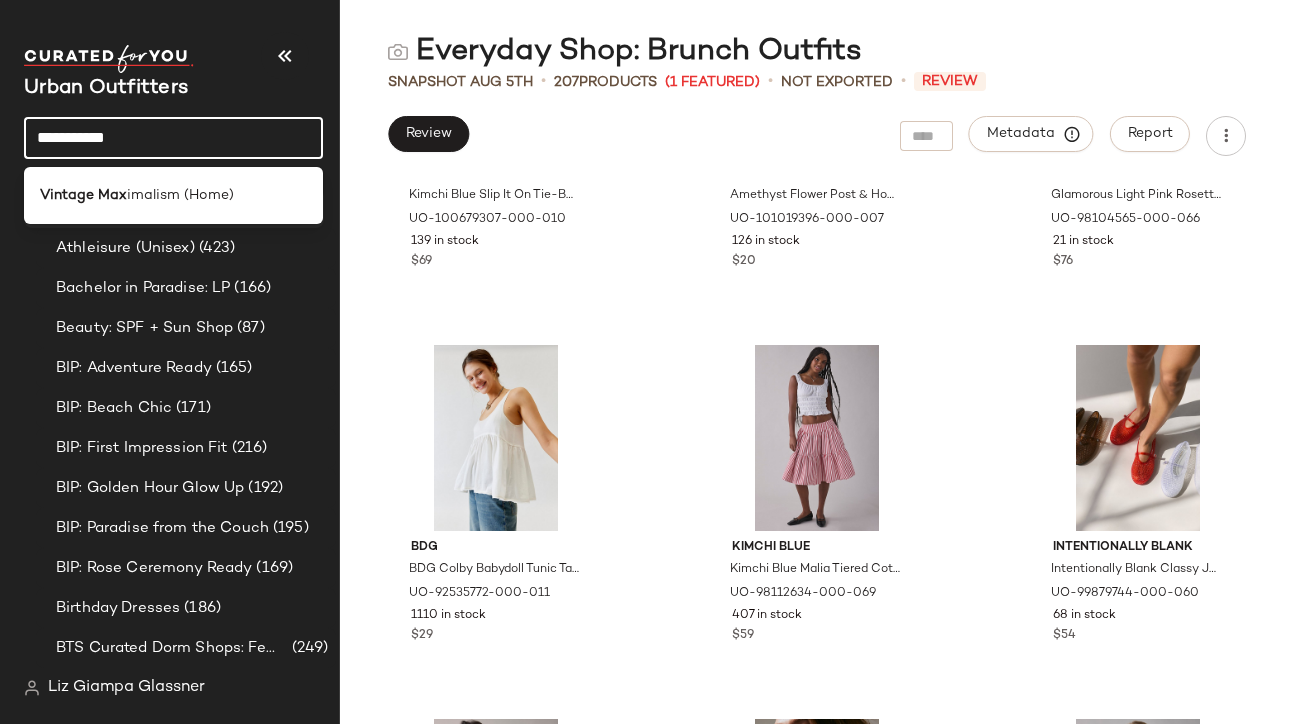 click on "Vintage Maximalism (Home)" 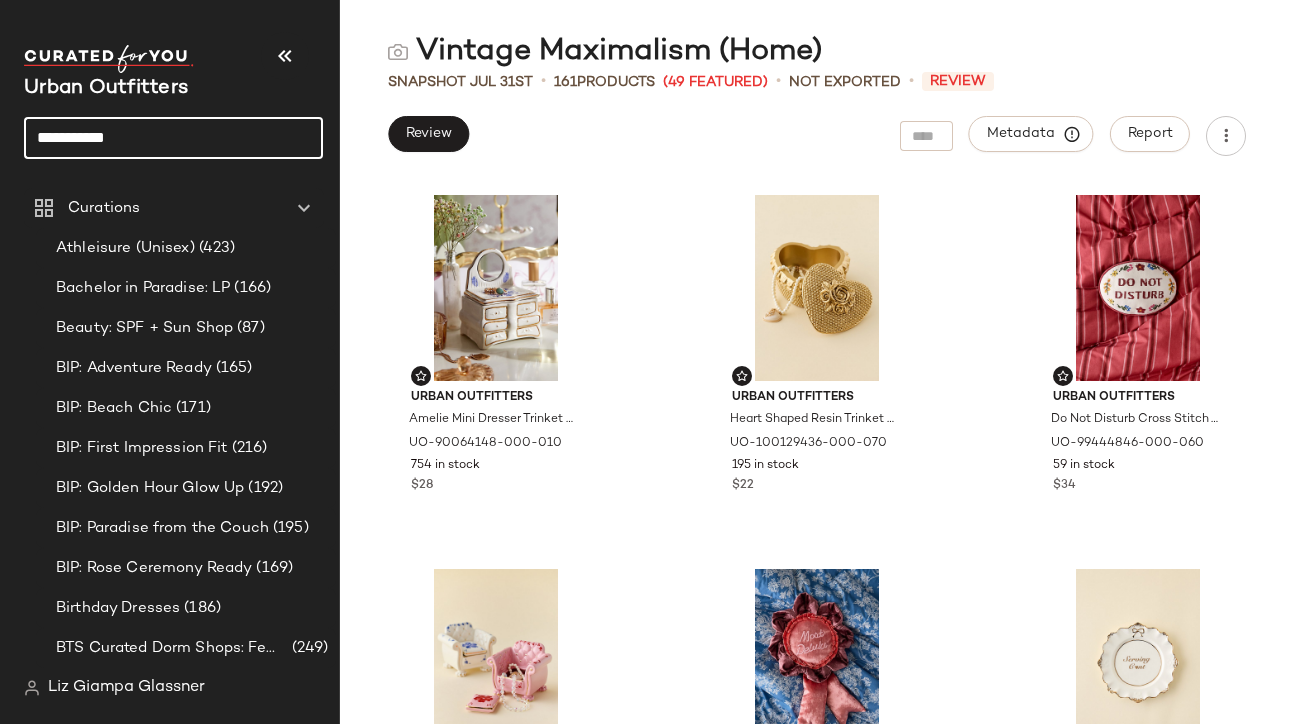 click on "**********" 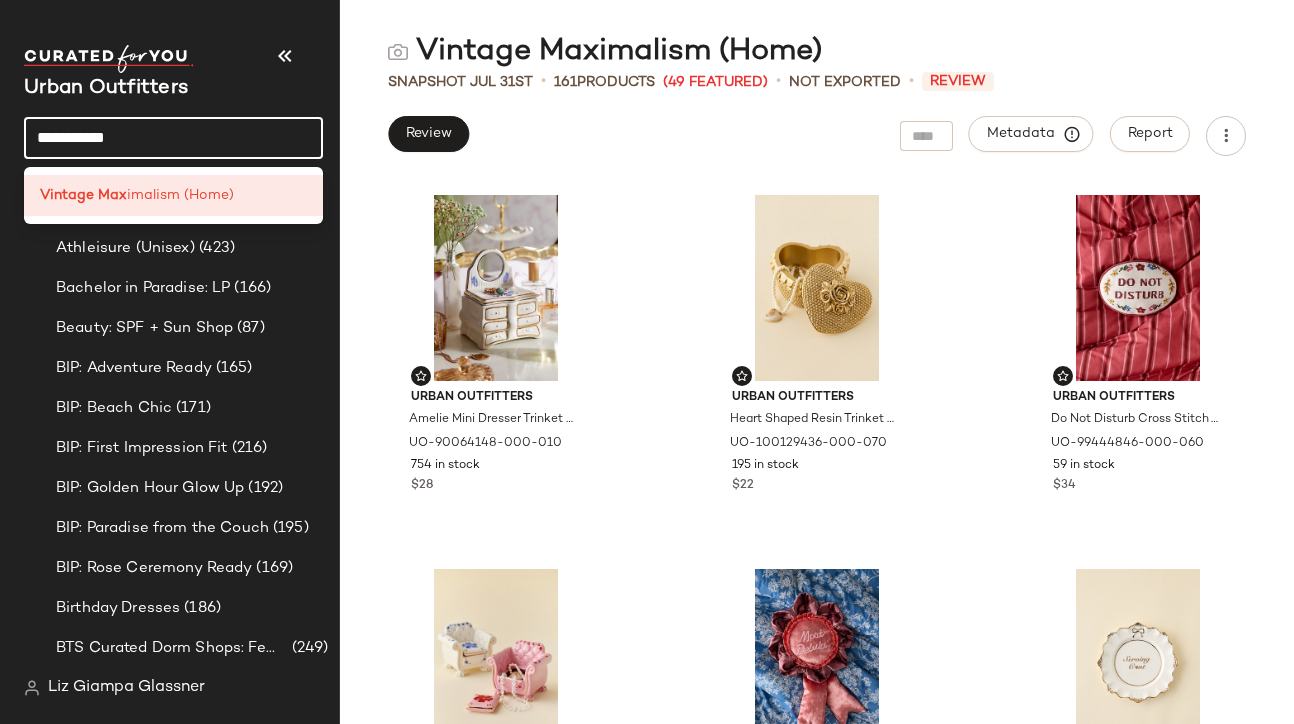 click on "**********" 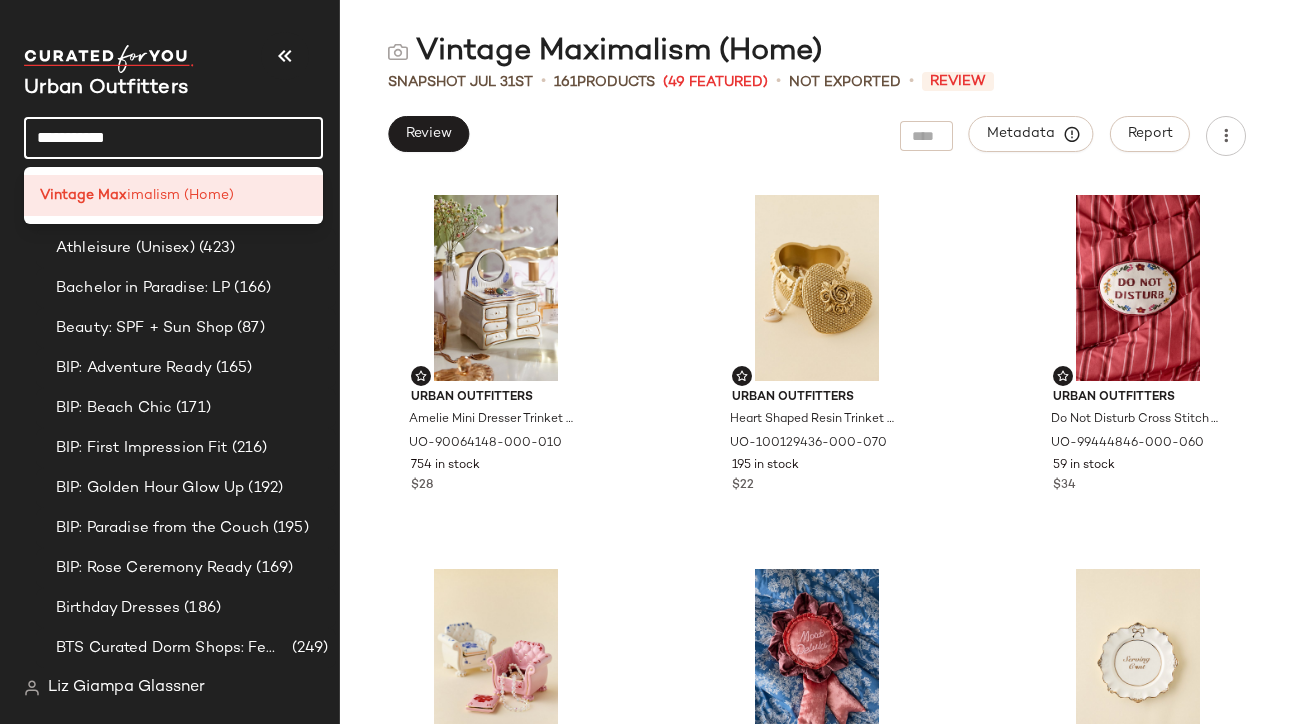 click on "**********" 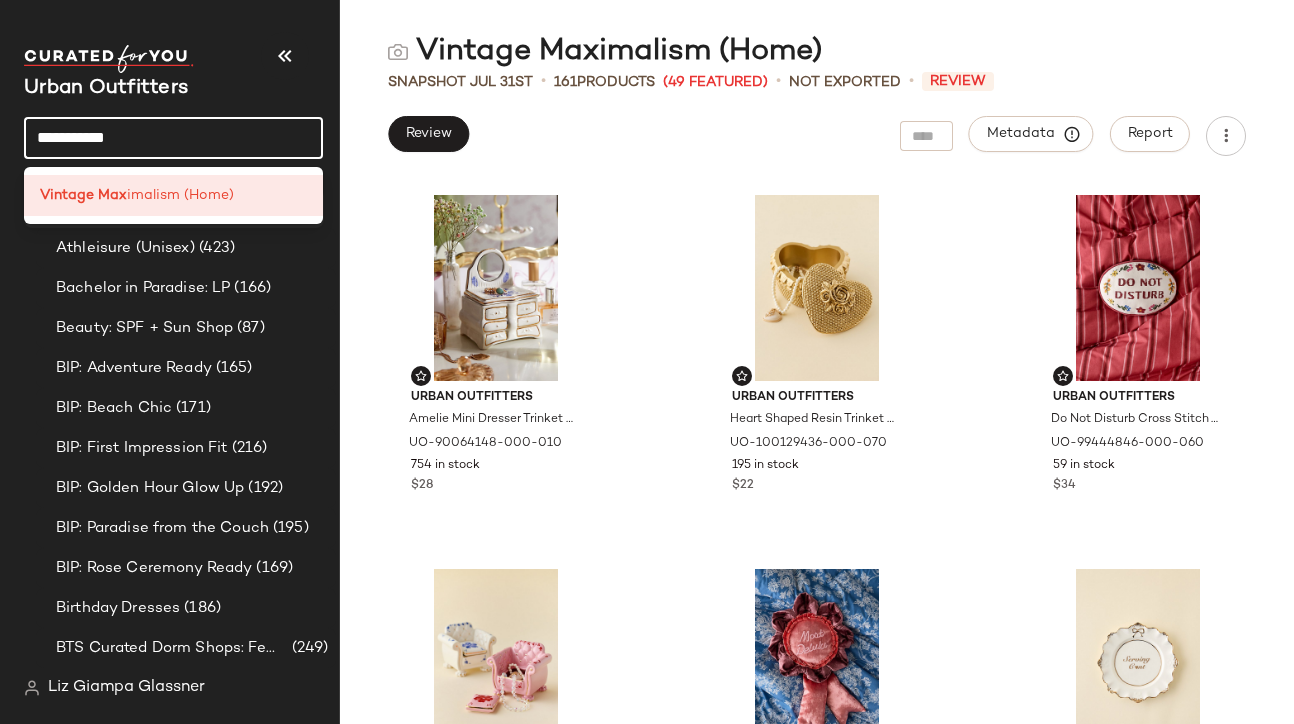 click on "imalism (Home)" at bounding box center [180, 195] 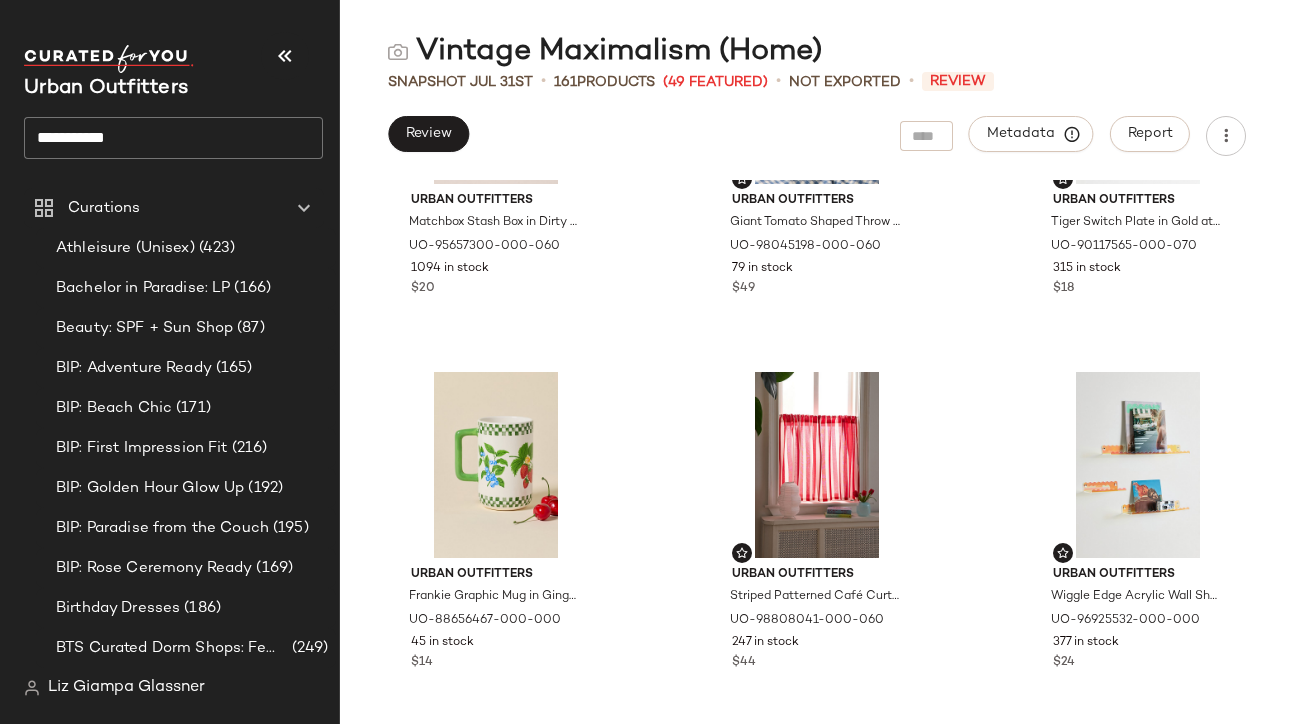 scroll, scrollTop: 8124, scrollLeft: 0, axis: vertical 